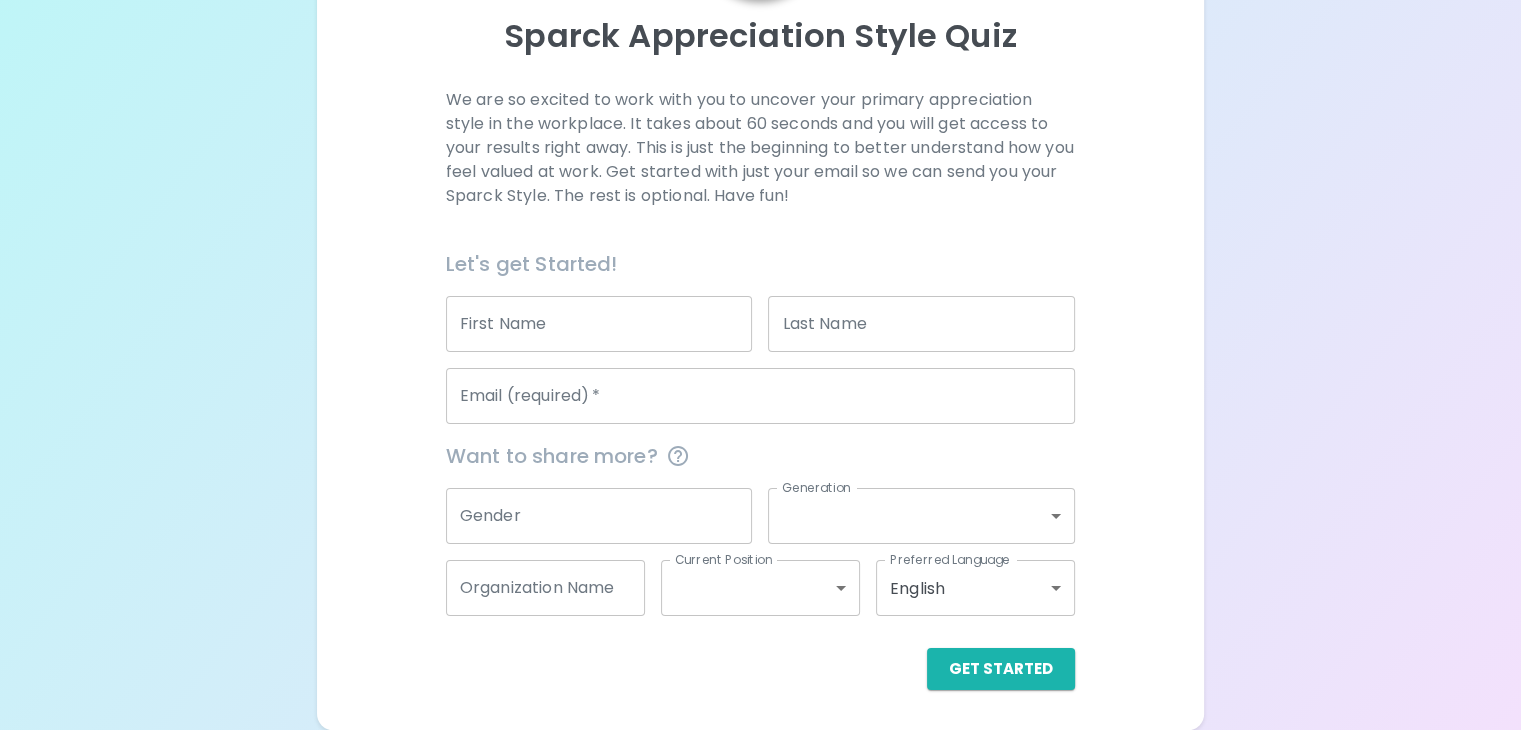scroll, scrollTop: 271, scrollLeft: 0, axis: vertical 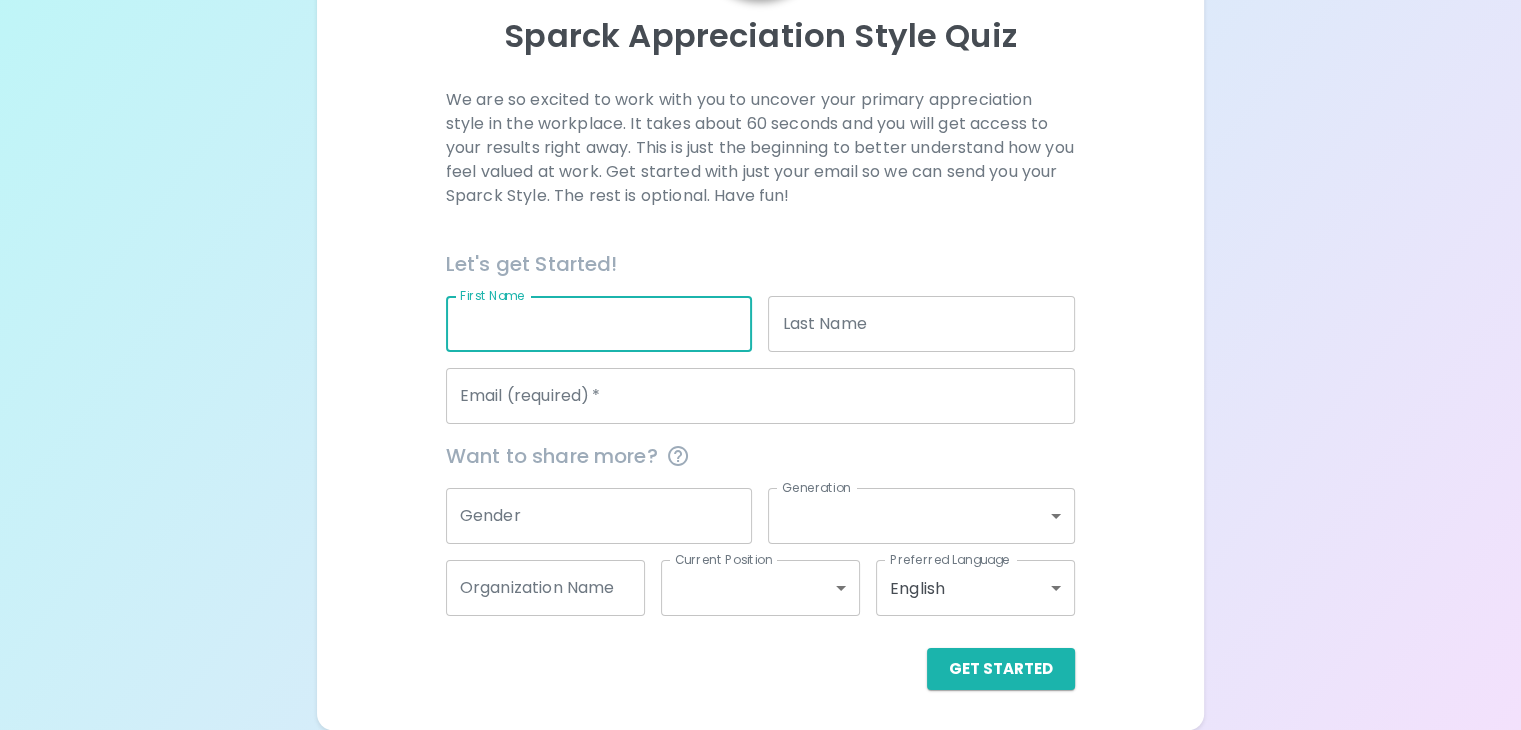 click on "First Name" at bounding box center [599, 324] 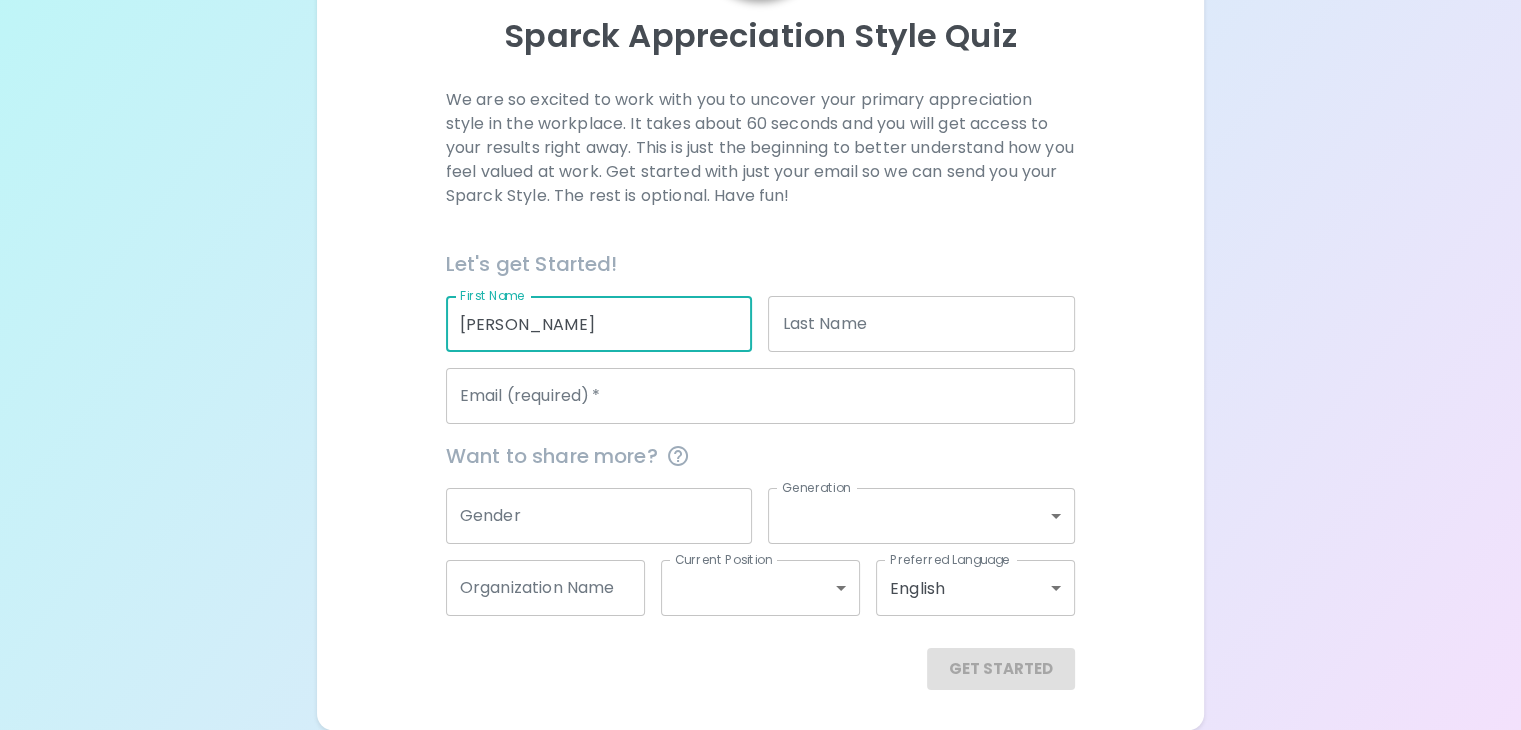 type on "[PERSON_NAME]" 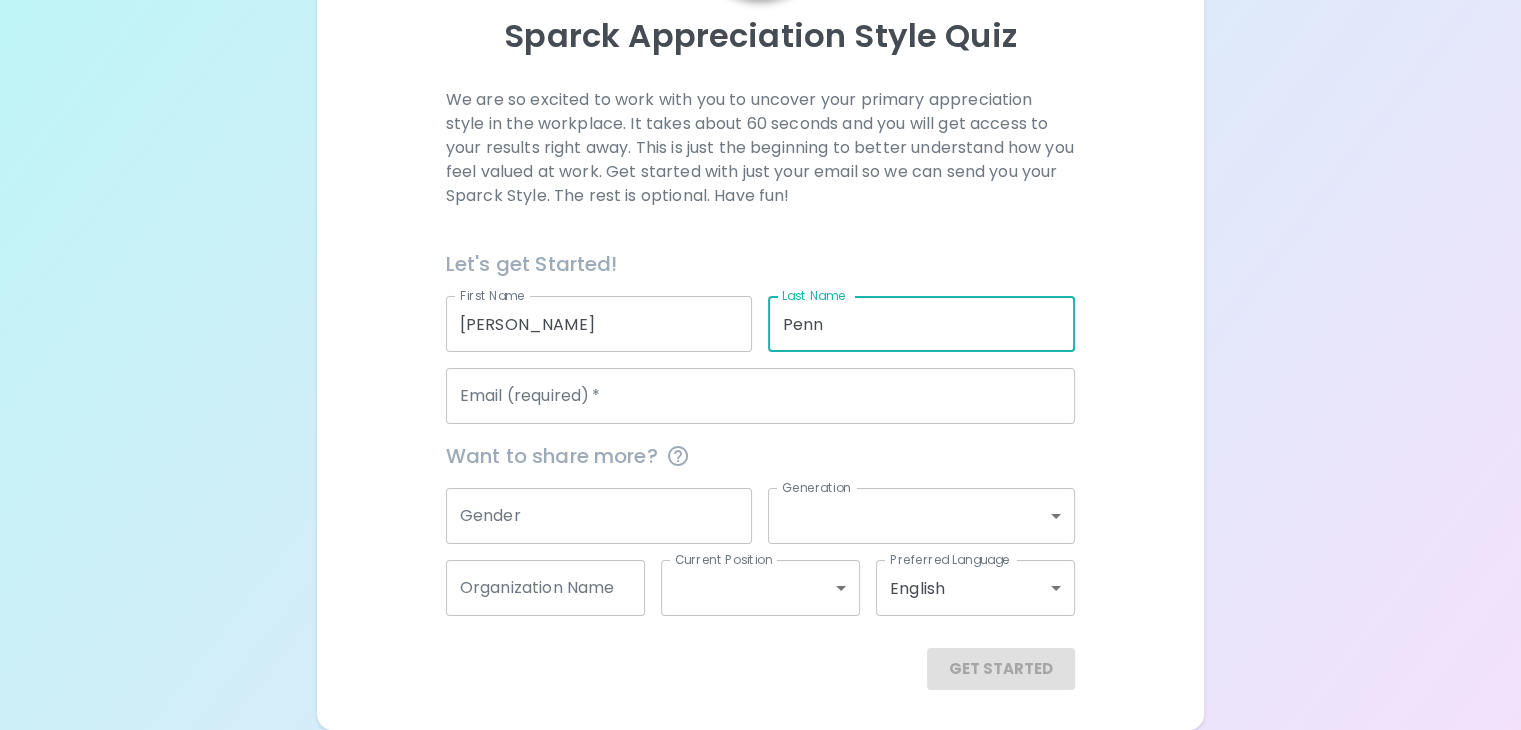 type on "Penn" 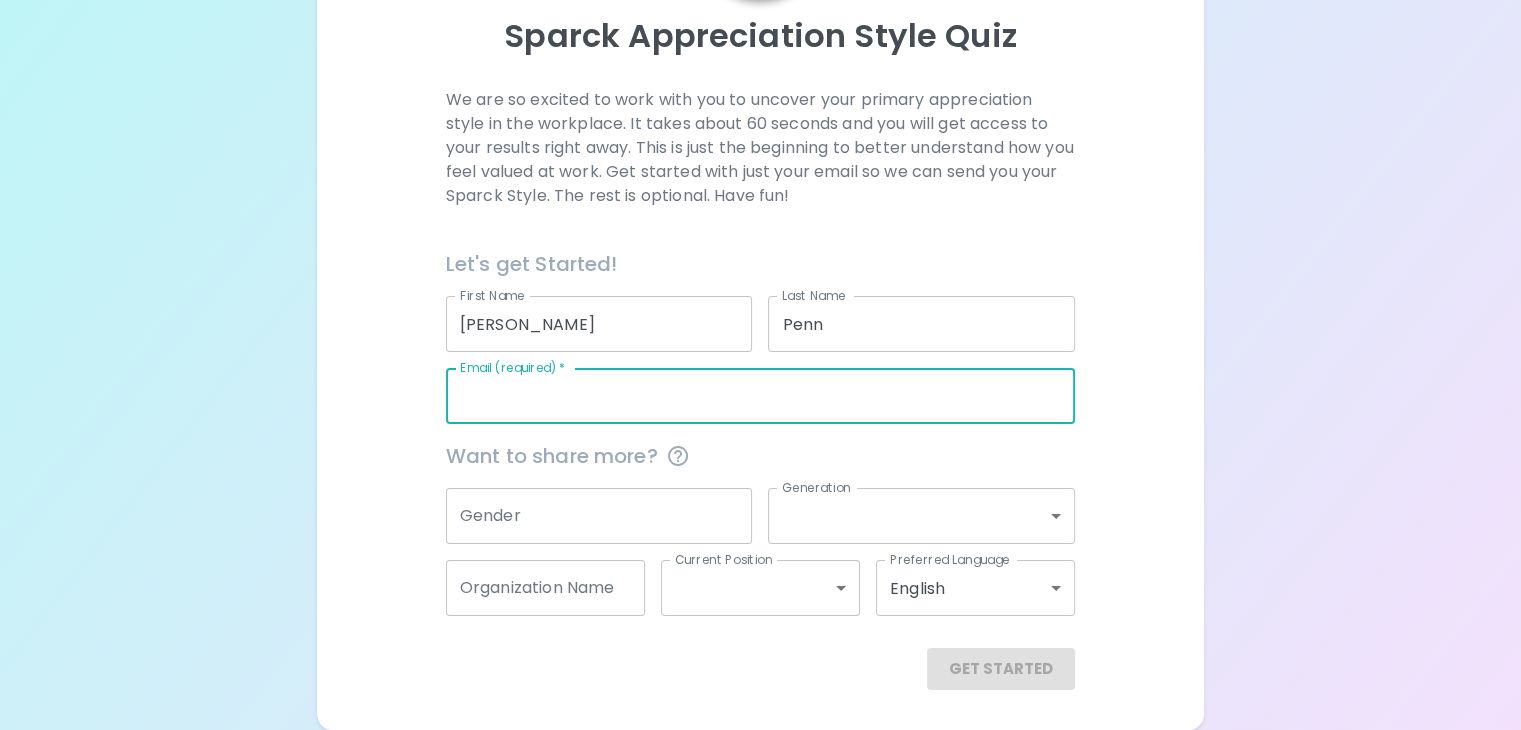 click on "Email (required)   *" at bounding box center [760, 396] 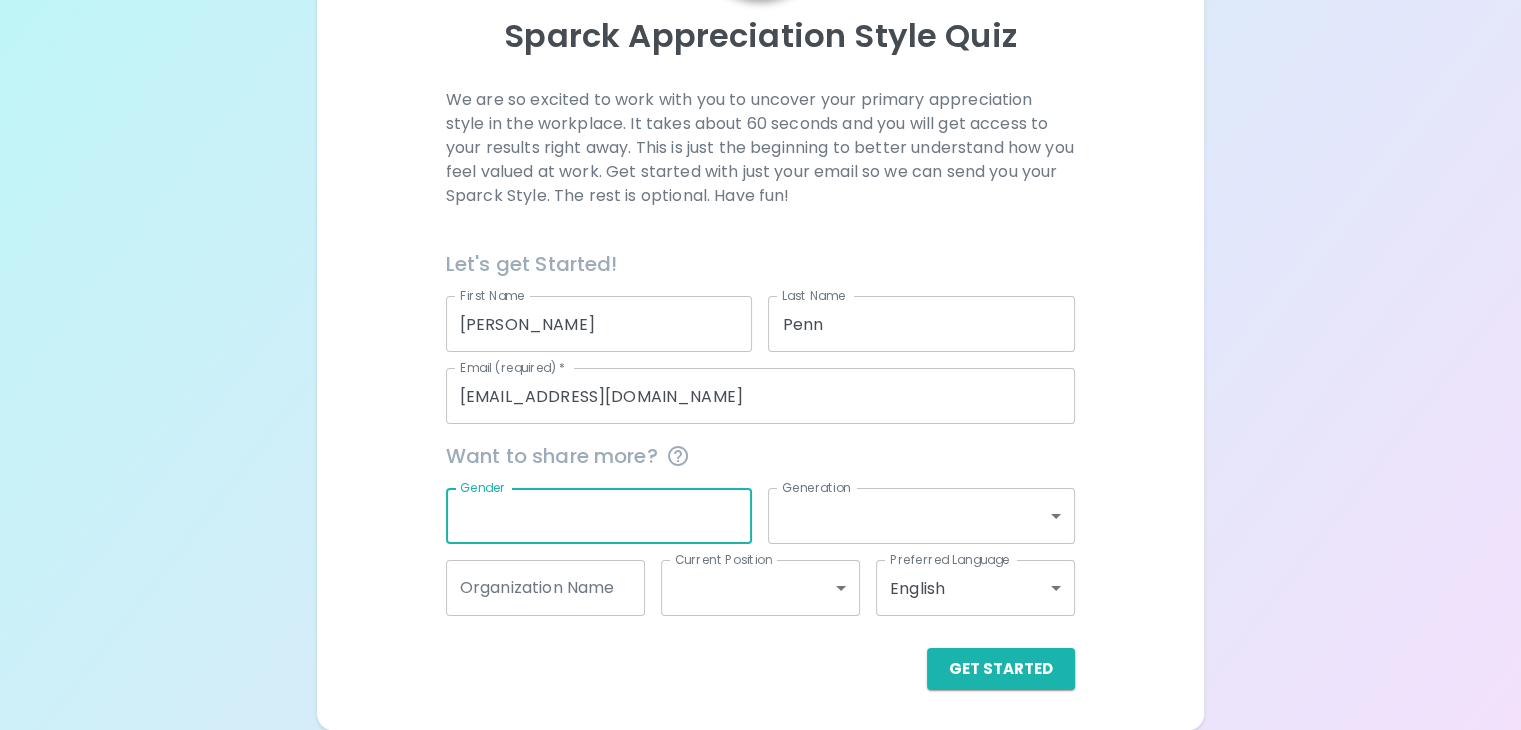 click on "Gender" at bounding box center (599, 516) 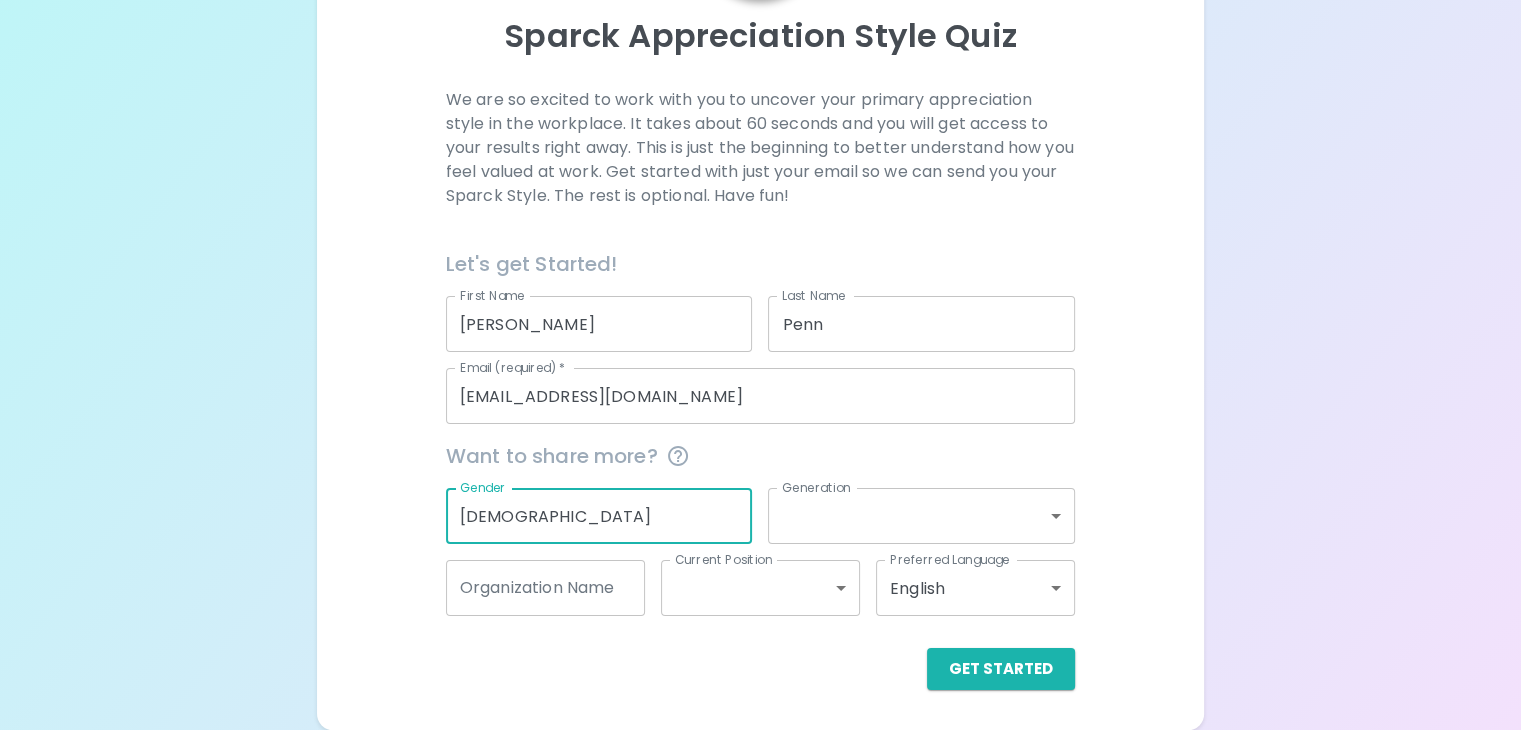 type on "[DEMOGRAPHIC_DATA]" 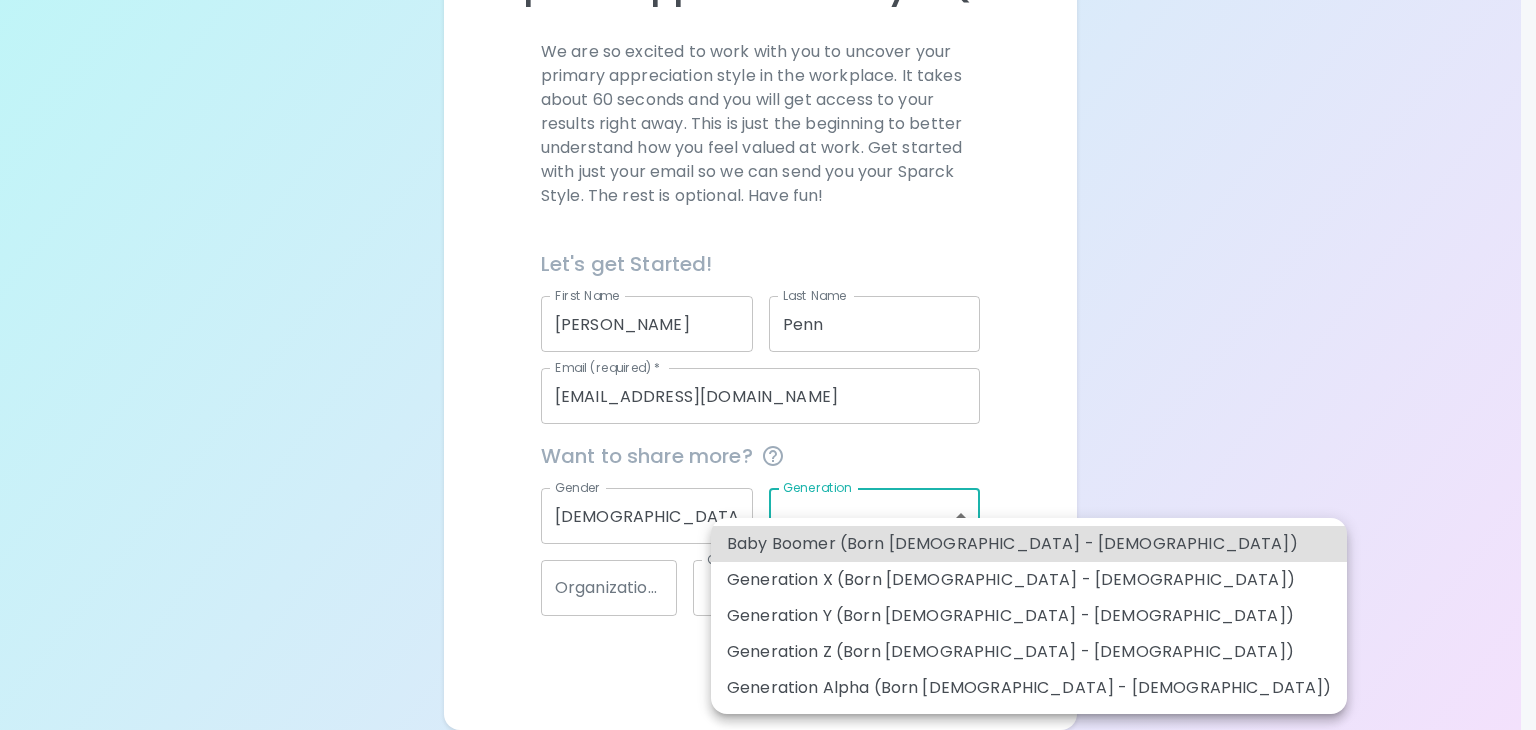 click on "Sparck Appreciation Style Quiz We are so excited to work with you to uncover your primary appreciation style in the workplace. It takes about 60 seconds and you will get access to your results right away. This is just the beginning to better understand how you feel valued at work. Get started with just your email so we can send you your Sparck Style. The rest is optional. Have fun! Let's get Started! First Name [PERSON_NAME] First Name Last Name Penn Last Name Email (required)   * [EMAIL_ADDRESS][DOMAIN_NAME] Email (required)   * Want to share more? Gender [DEMOGRAPHIC_DATA] Gender Generation ​ Generation Organization Name Organization Name Current Position ​ Current Position Preferred Language English en Preferred Language Get Started   English Español Baby Boomer (Born [DEMOGRAPHIC_DATA] - [DEMOGRAPHIC_DATA]) Generation X (Born [DEMOGRAPHIC_DATA] - [DEMOGRAPHIC_DATA]) Generation Y (Born [DEMOGRAPHIC_DATA] - [DEMOGRAPHIC_DATA]) Generation Z (Born [DEMOGRAPHIC_DATA] - [DEMOGRAPHIC_DATA]) Generation Alpha (Born [DEMOGRAPHIC_DATA] - [DEMOGRAPHIC_DATA])" at bounding box center (768, 229) 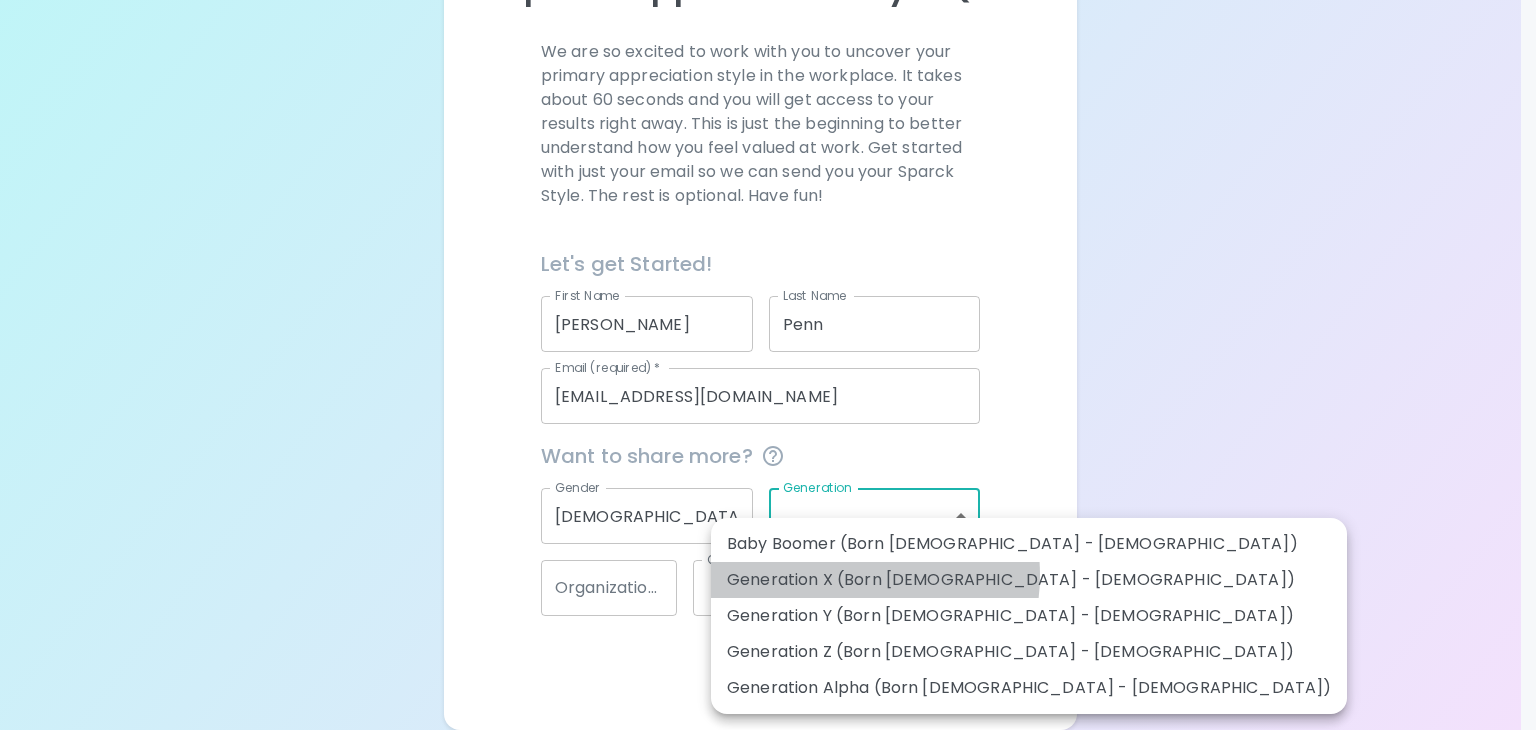 click on "Generation X (Born [DEMOGRAPHIC_DATA] - [DEMOGRAPHIC_DATA])" at bounding box center [1029, 580] 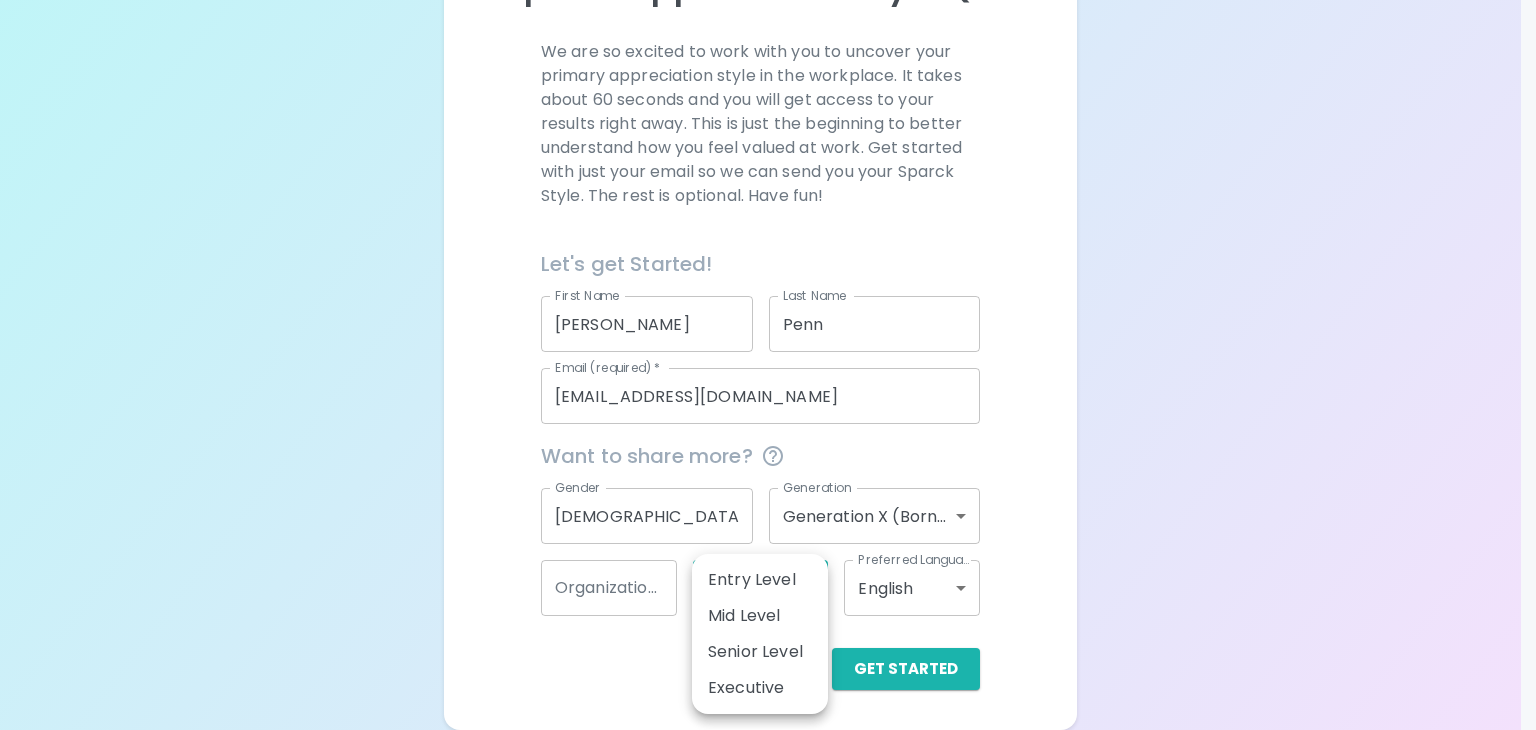 click on "Sparck Appreciation Style Quiz We are so excited to work with you to uncover your primary appreciation style in the workplace. It takes about 60 seconds and you will get access to your results right away. This is just the beginning to better understand how you feel valued at work. Get started with just your email so we can send you your Sparck Style. The rest is optional. Have fun! Let's get Started! First Name [PERSON_NAME] First Name Last Name Penn Last Name Email (required)   * [EMAIL_ADDRESS][DOMAIN_NAME] Email (required)   * Want to share more? Gender [DEMOGRAPHIC_DATA] Gender Generation Generation X (Born [DEMOGRAPHIC_DATA] - [DEMOGRAPHIC_DATA]) generation_x Generation Organization Name Organization Name Current Position ​ Current Position Preferred Language English en Preferred Language Get Started   English Español Entry Level Mid Level Senior Level Executive" at bounding box center [768, 229] 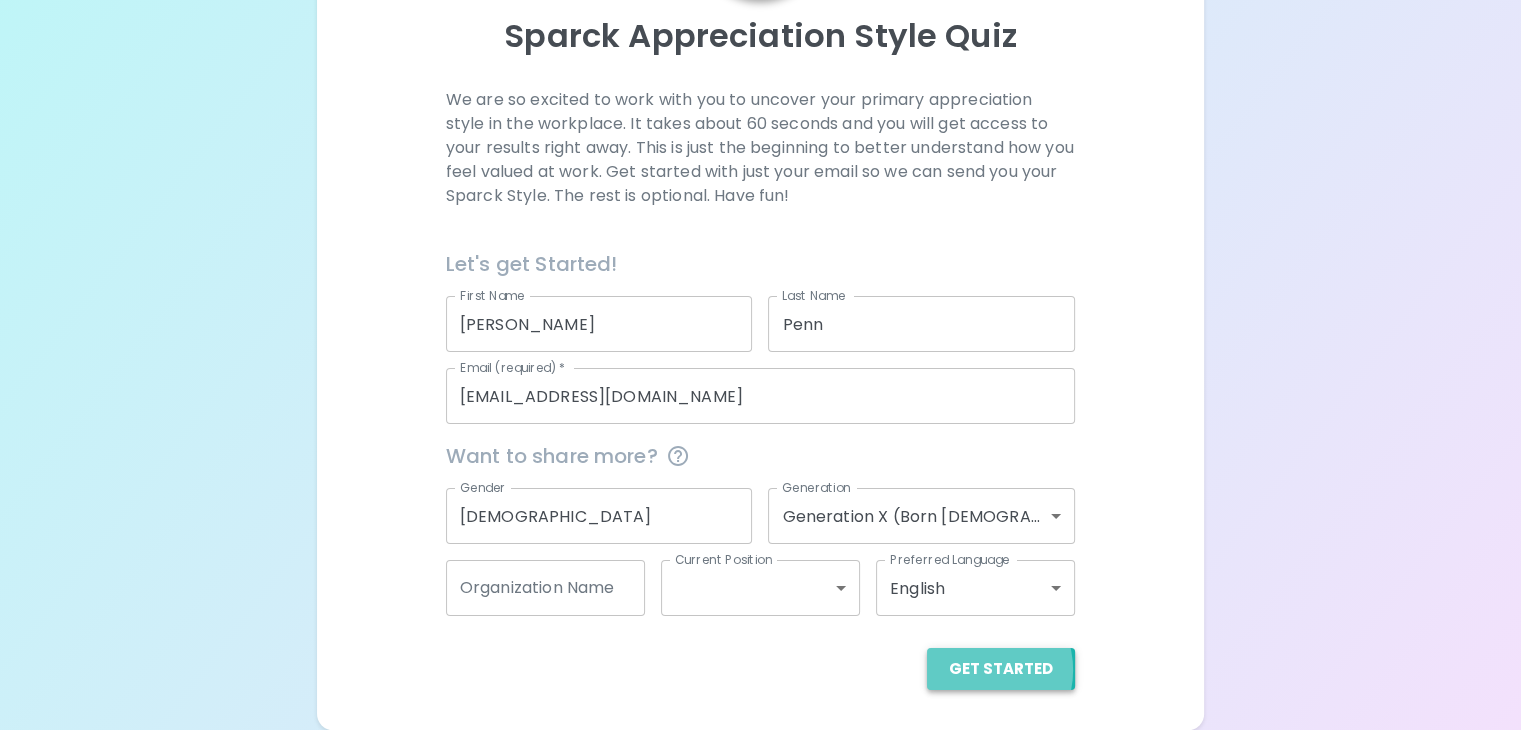 click on "Get Started" at bounding box center (1001, 669) 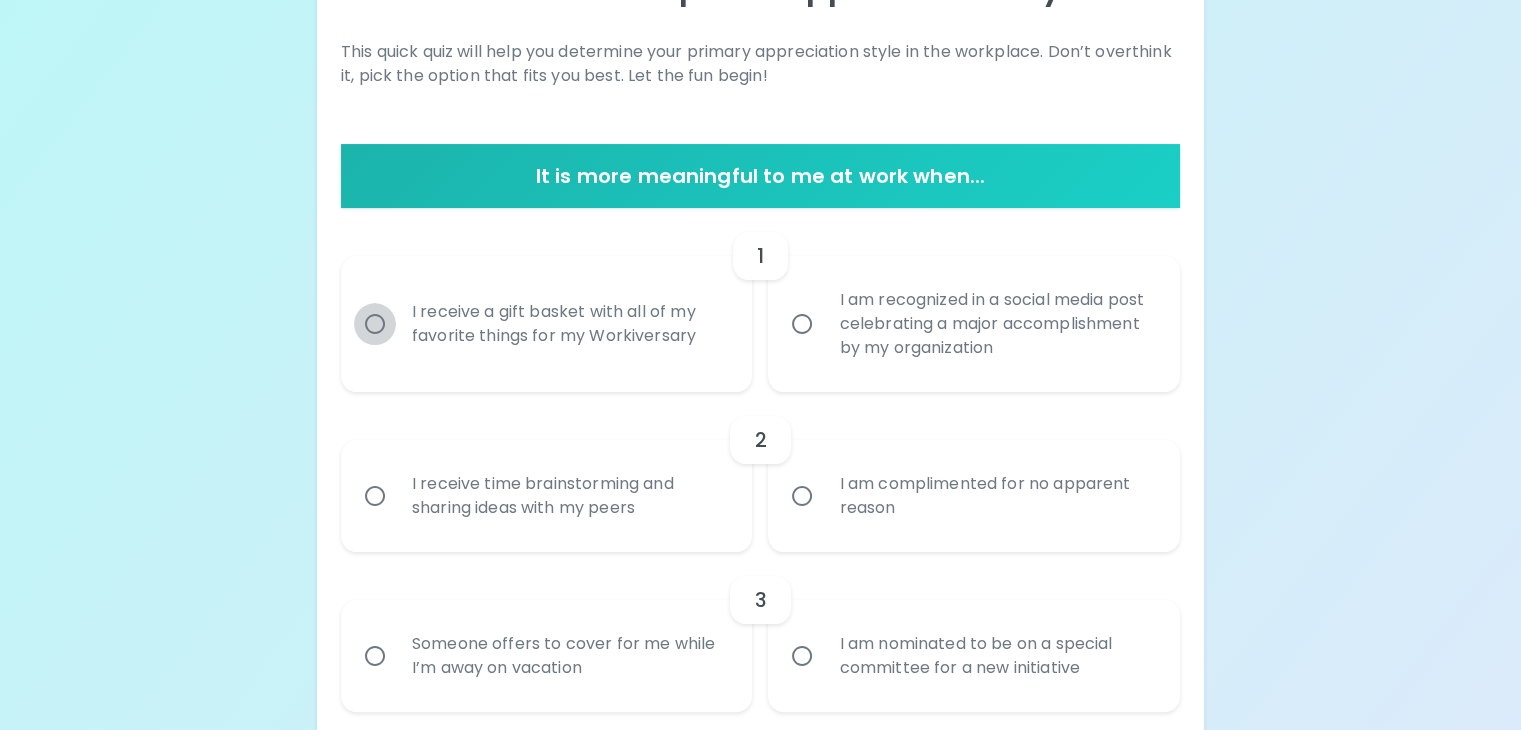 click on "I receive a gift basket with all of my favorite things for my Workiversary" at bounding box center [375, 324] 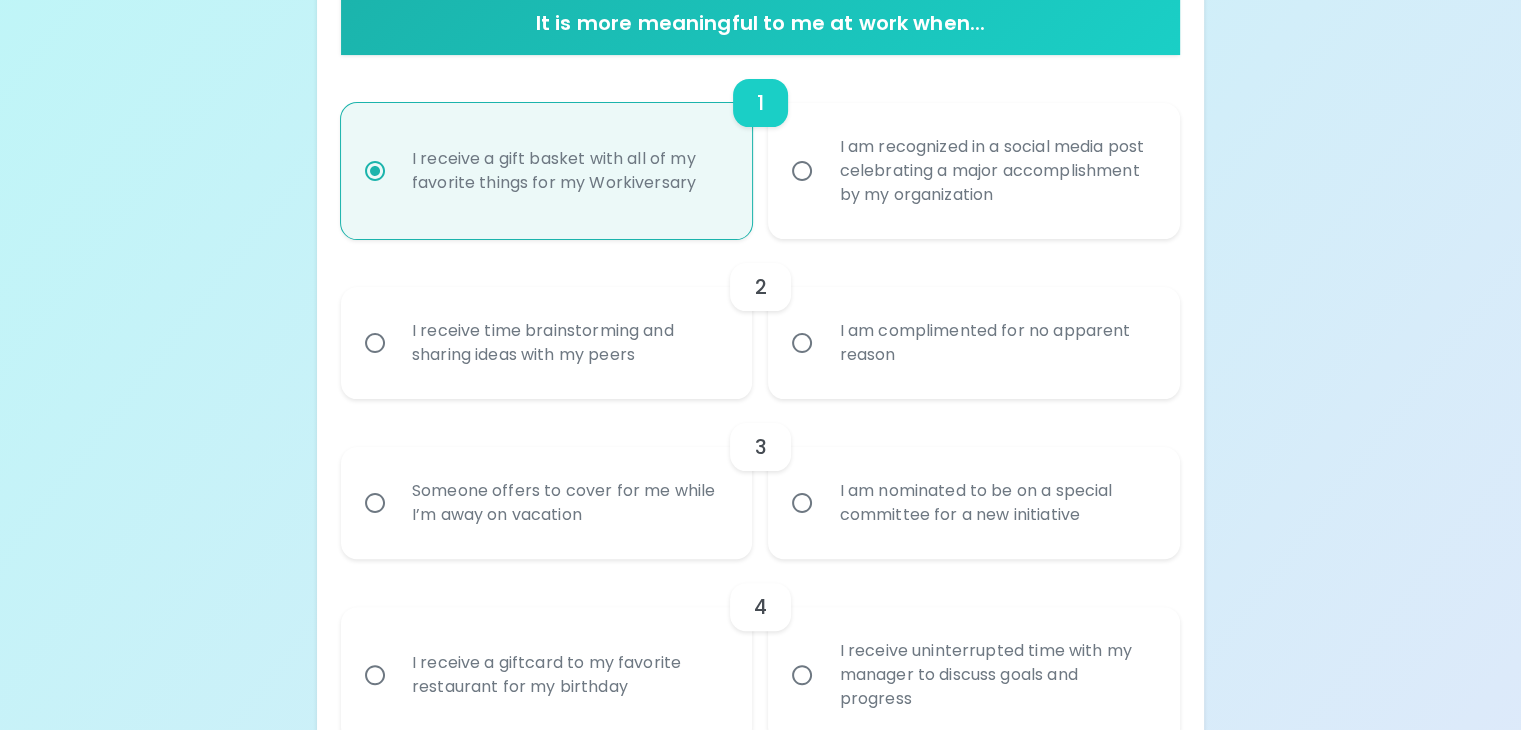 scroll, scrollTop: 431, scrollLeft: 0, axis: vertical 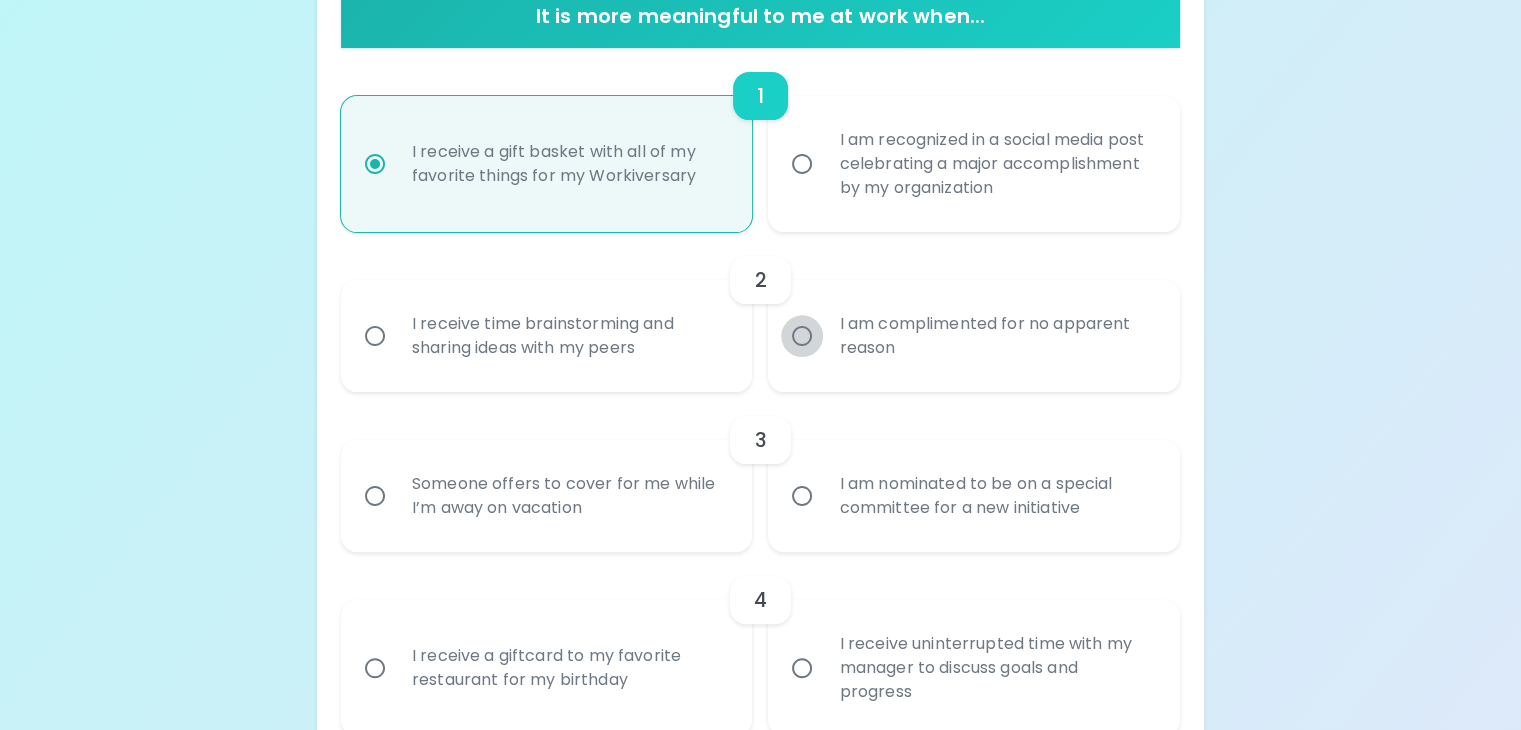 click on "I am complimented for no apparent reason" at bounding box center [802, 336] 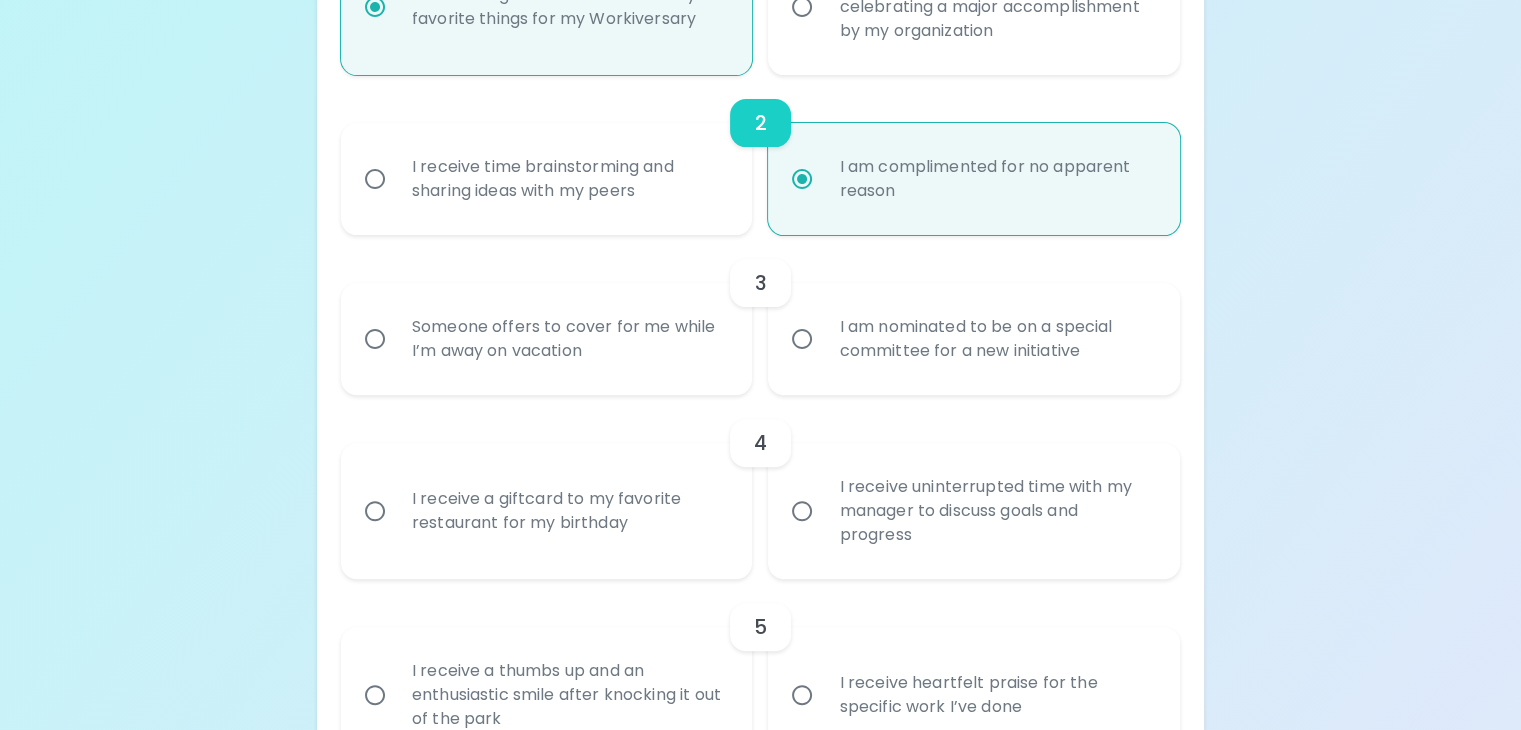 scroll, scrollTop: 591, scrollLeft: 0, axis: vertical 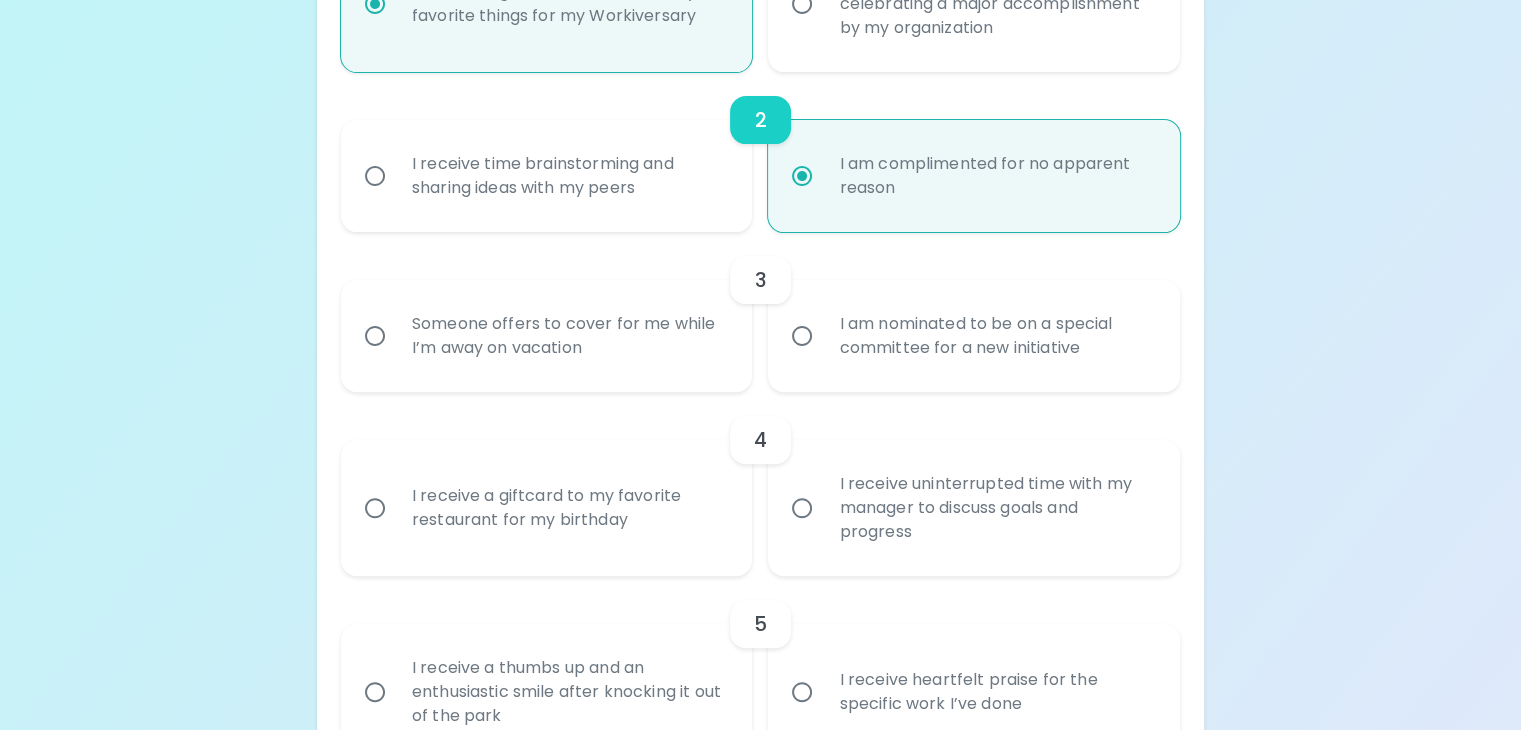 radio on "true" 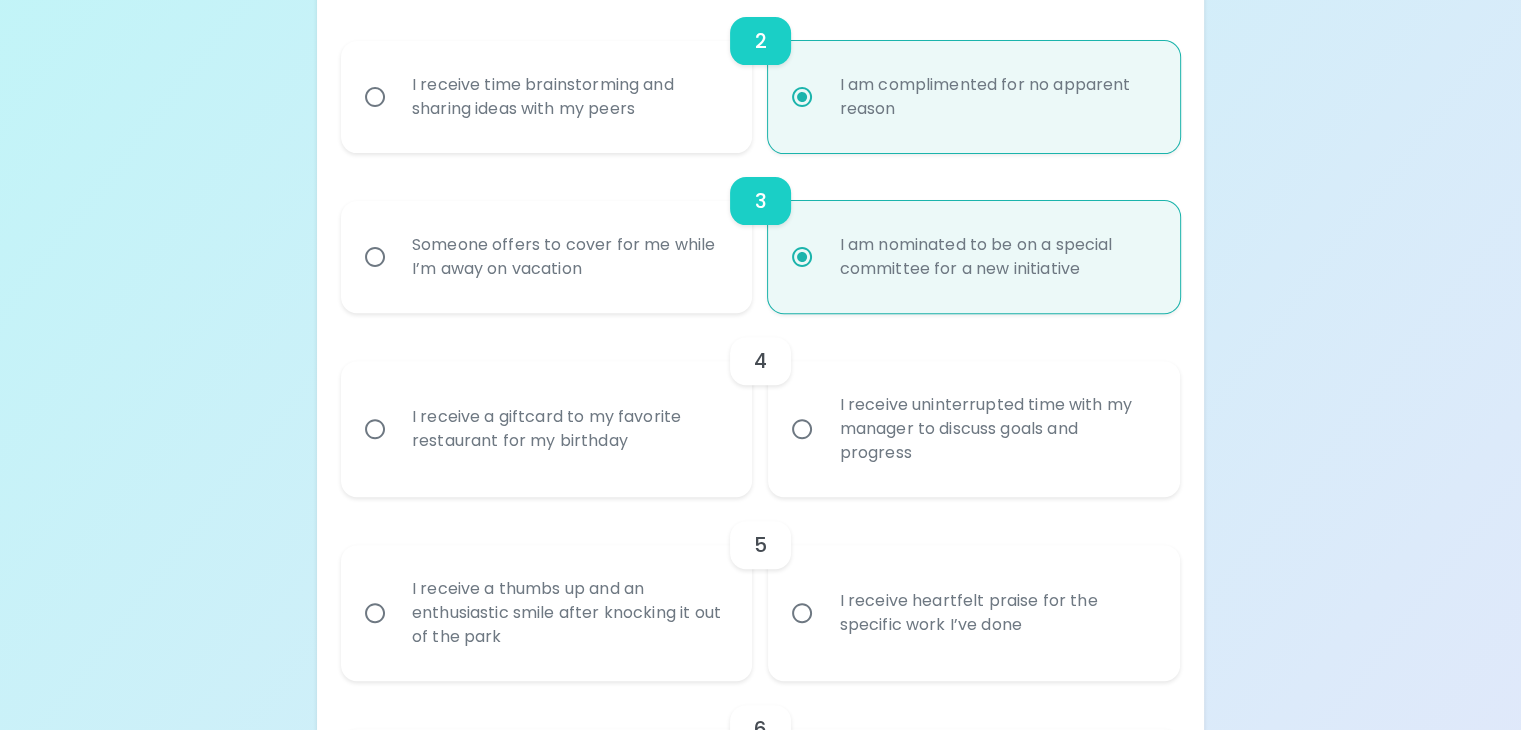 scroll, scrollTop: 751, scrollLeft: 0, axis: vertical 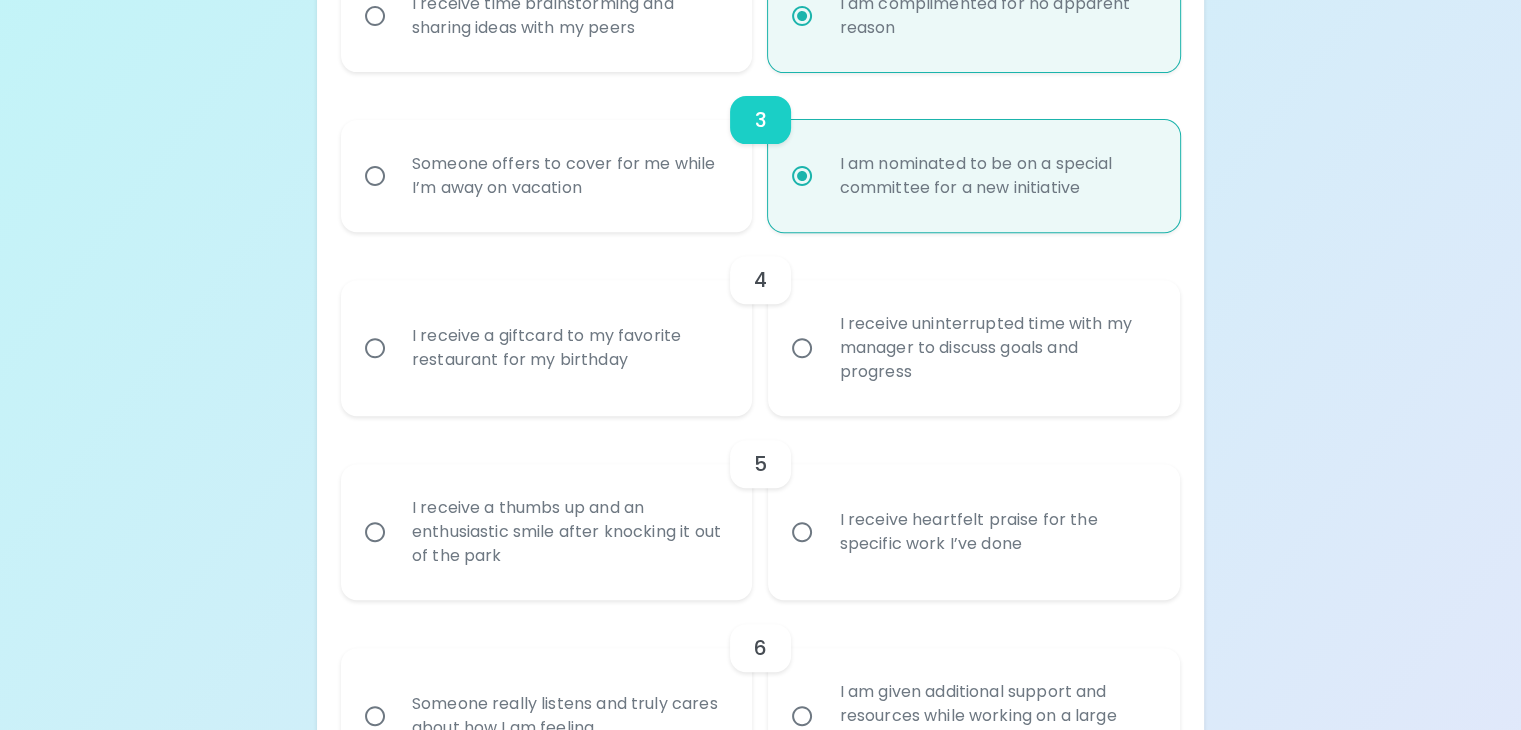 radio on "true" 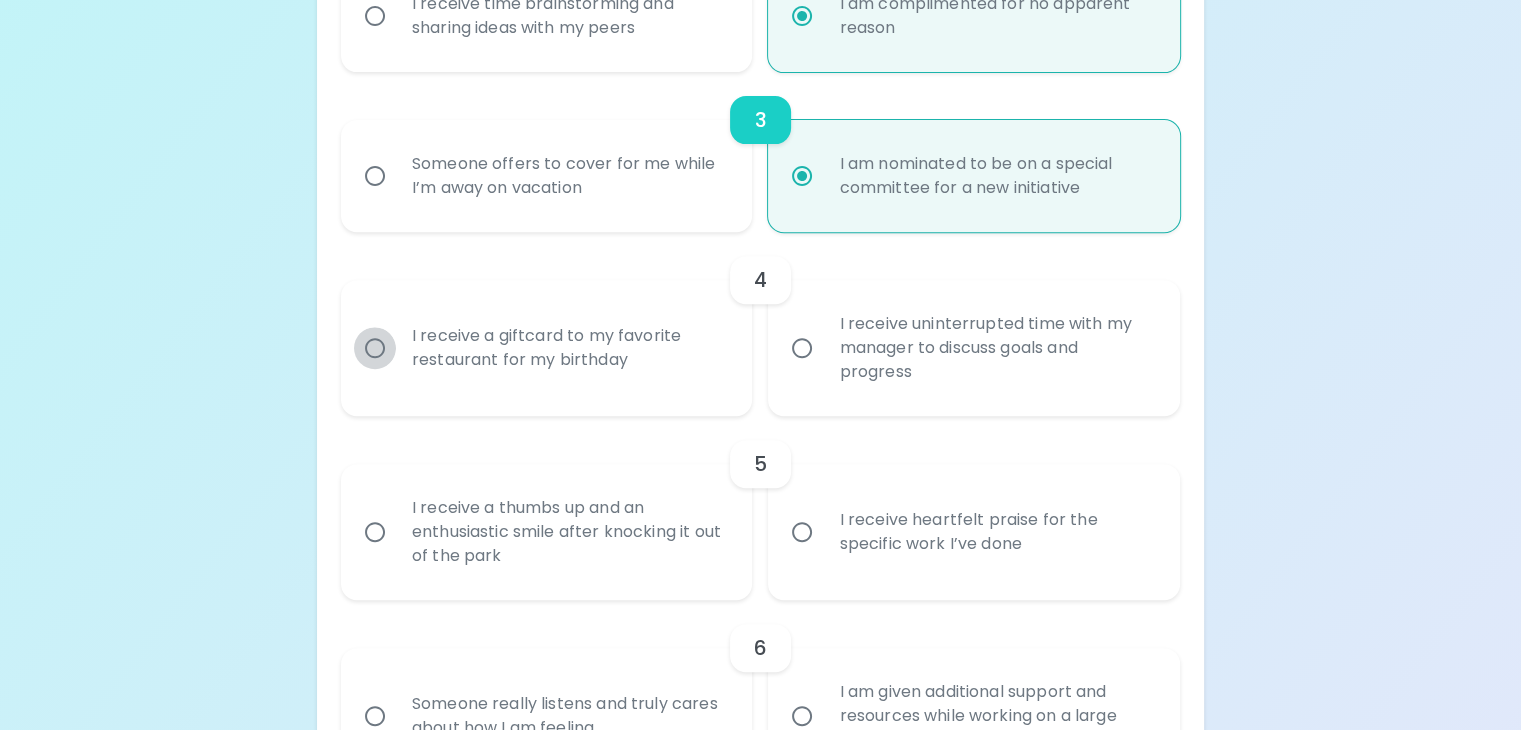 click on "I receive a giftcard to my favorite restaurant for my birthday" at bounding box center [375, 348] 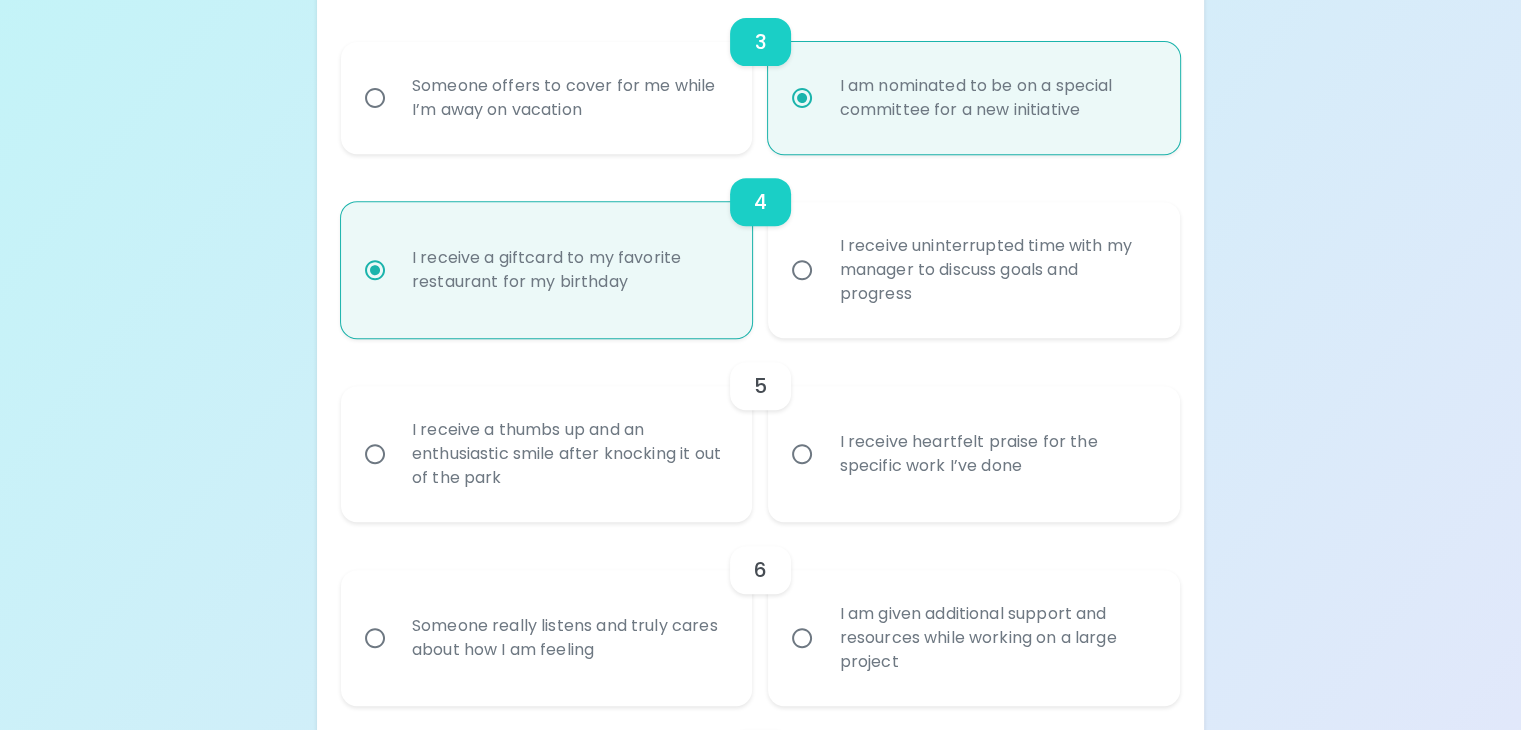 scroll, scrollTop: 911, scrollLeft: 0, axis: vertical 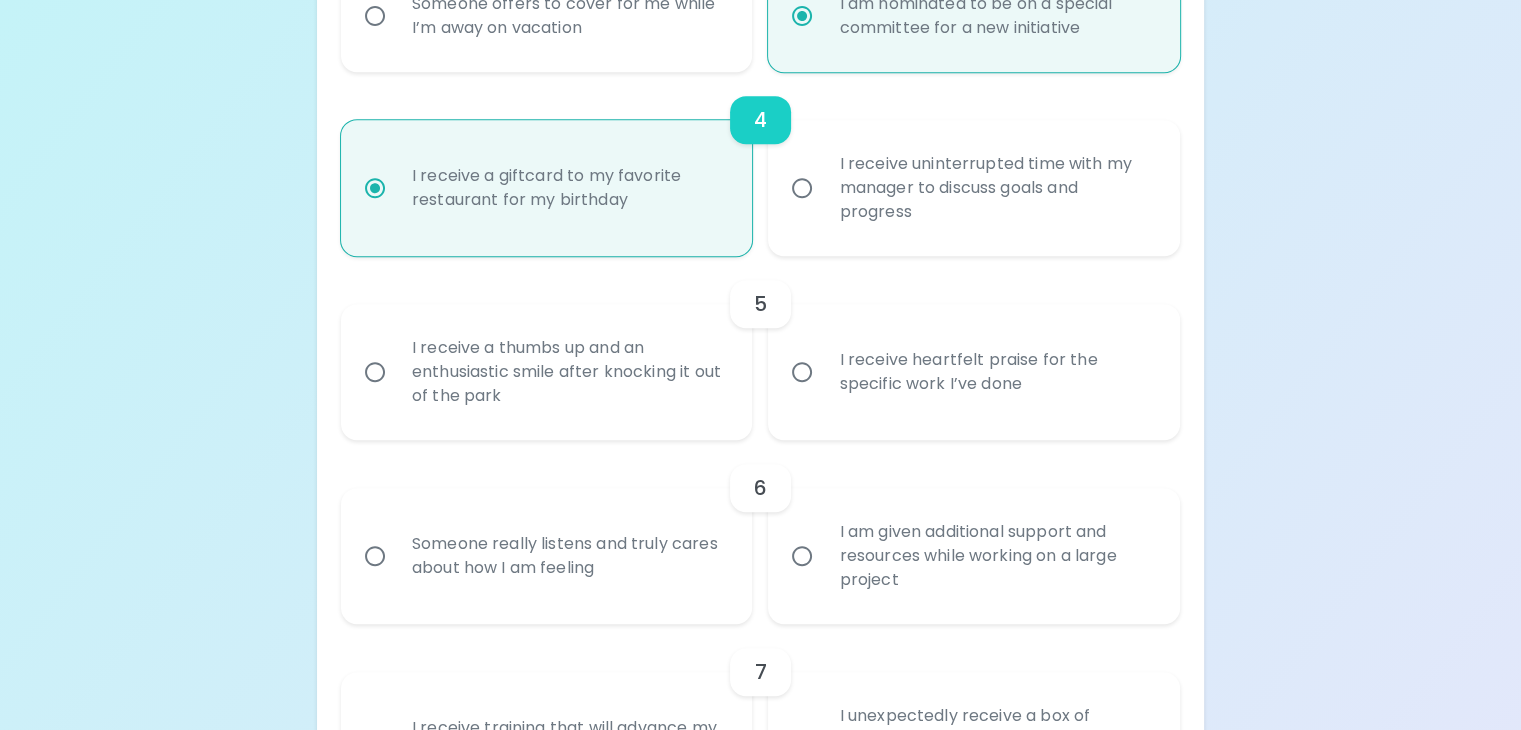 radio on "true" 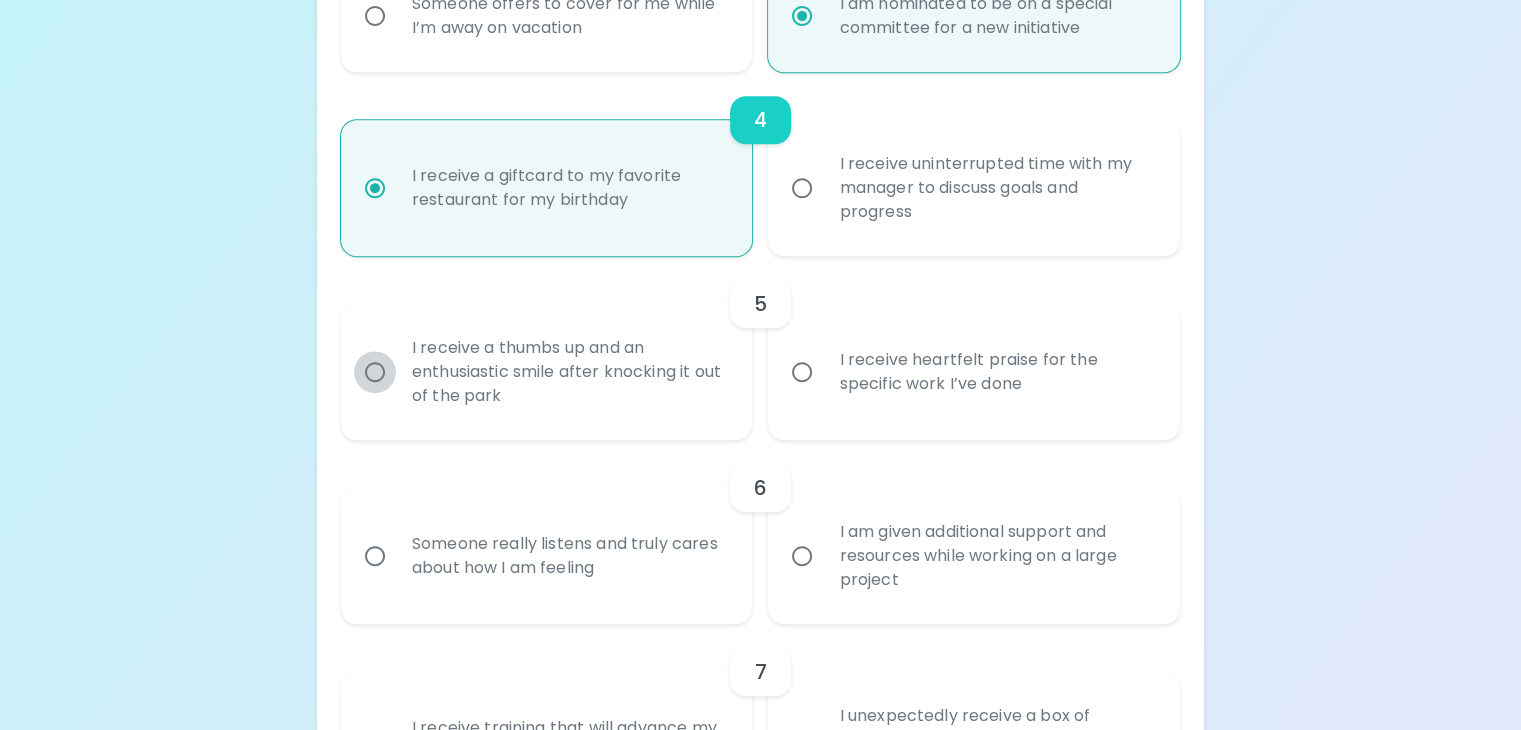 click on "I receive a thumbs up and an enthusiastic smile after knocking it out of the park" at bounding box center (375, 372) 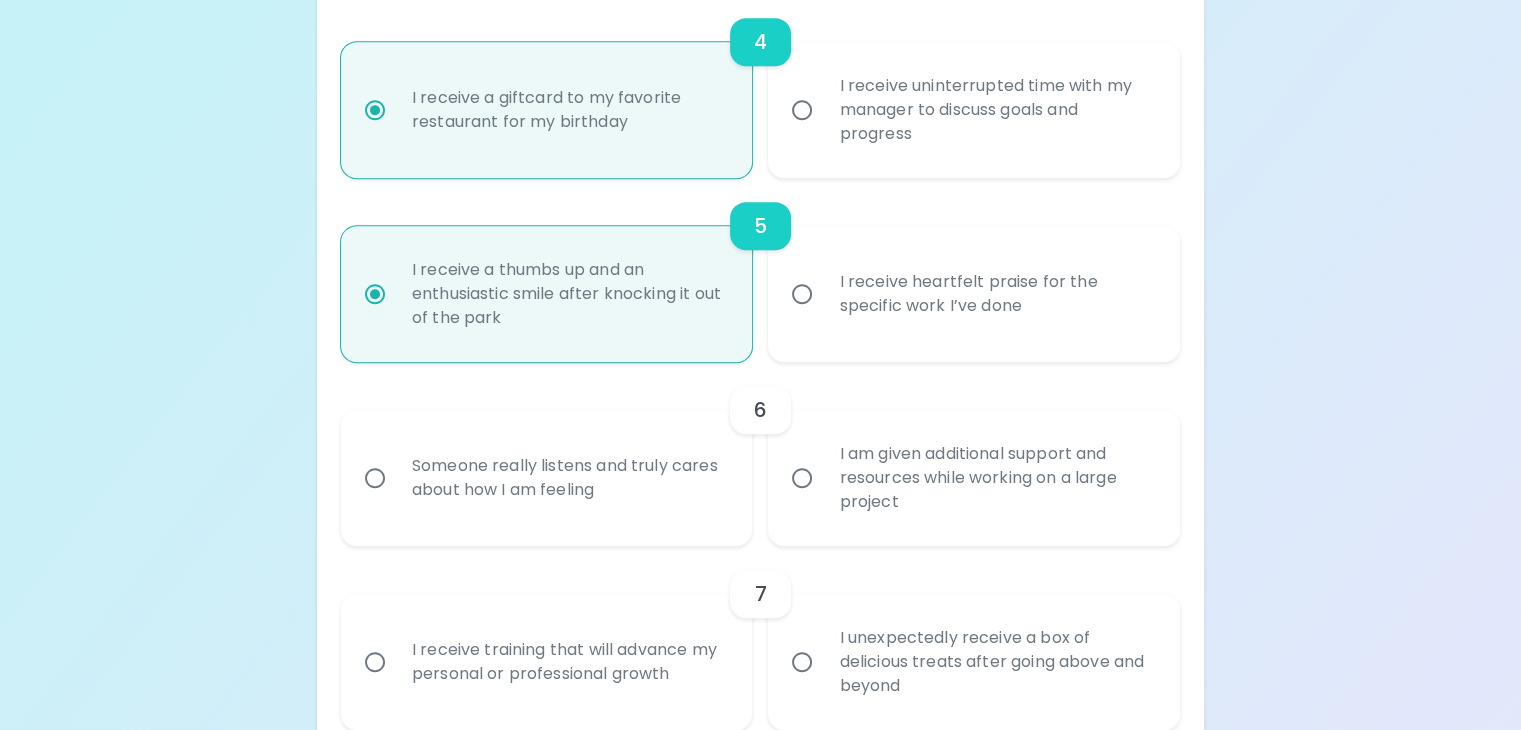 scroll, scrollTop: 1071, scrollLeft: 0, axis: vertical 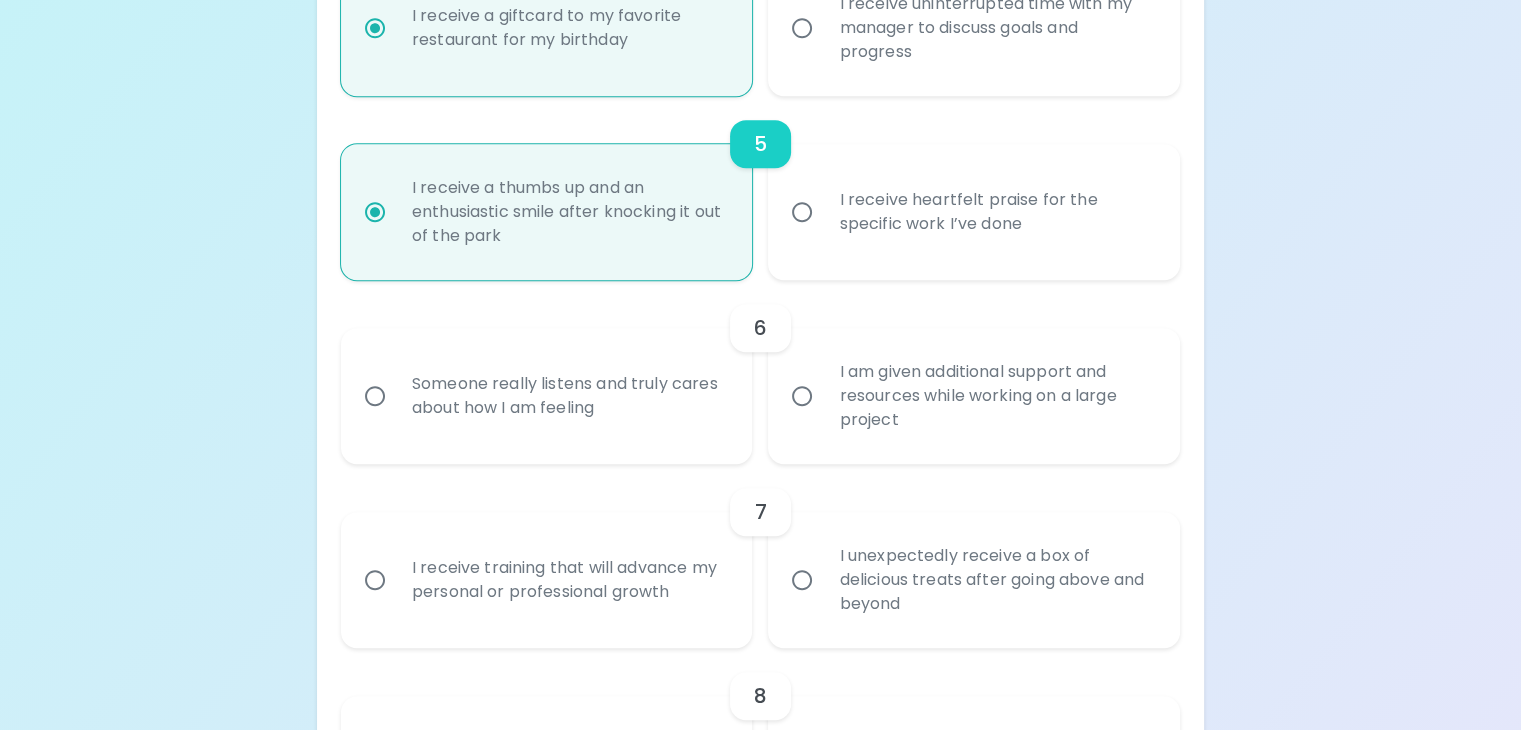 radio on "true" 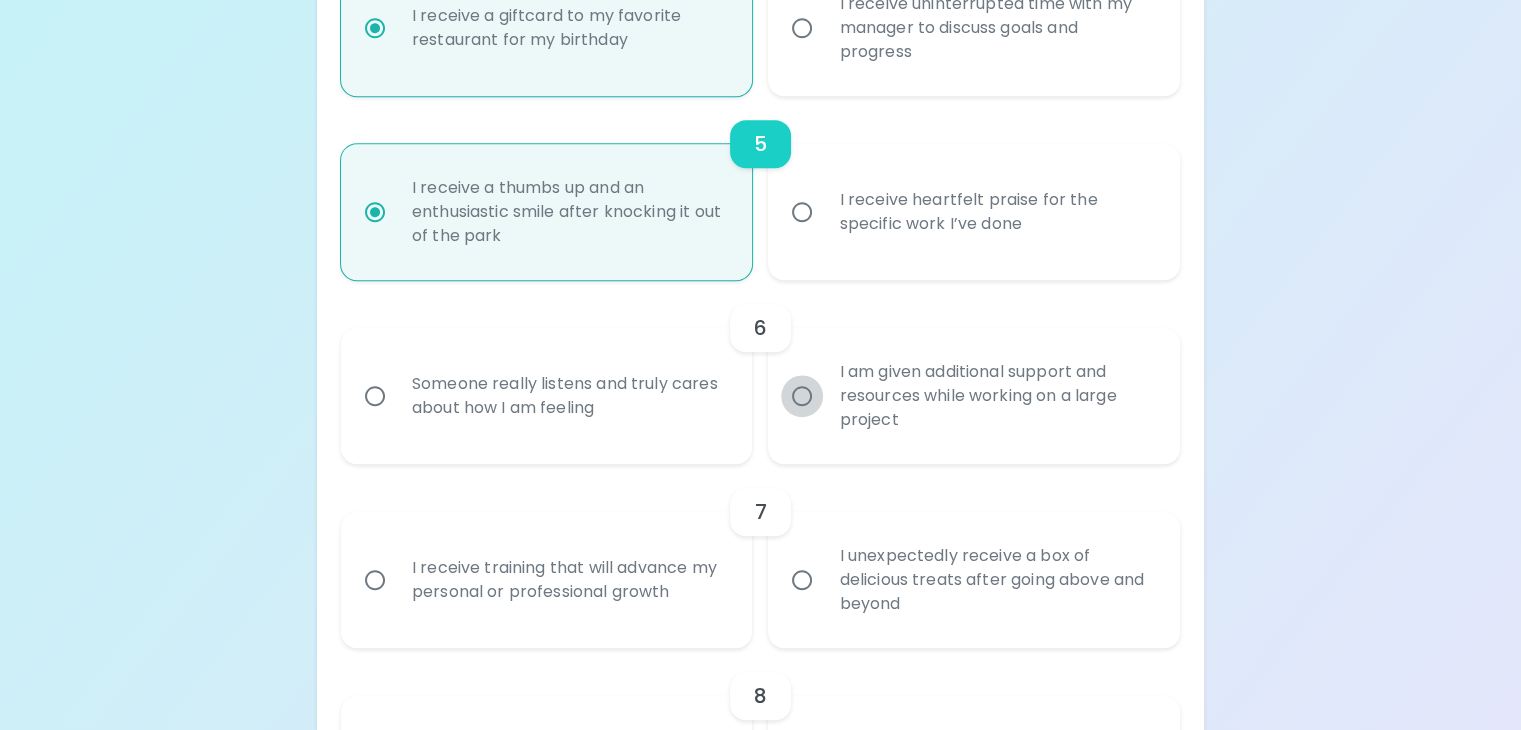 click on "I am given additional support and resources while working on a large project" at bounding box center (802, 396) 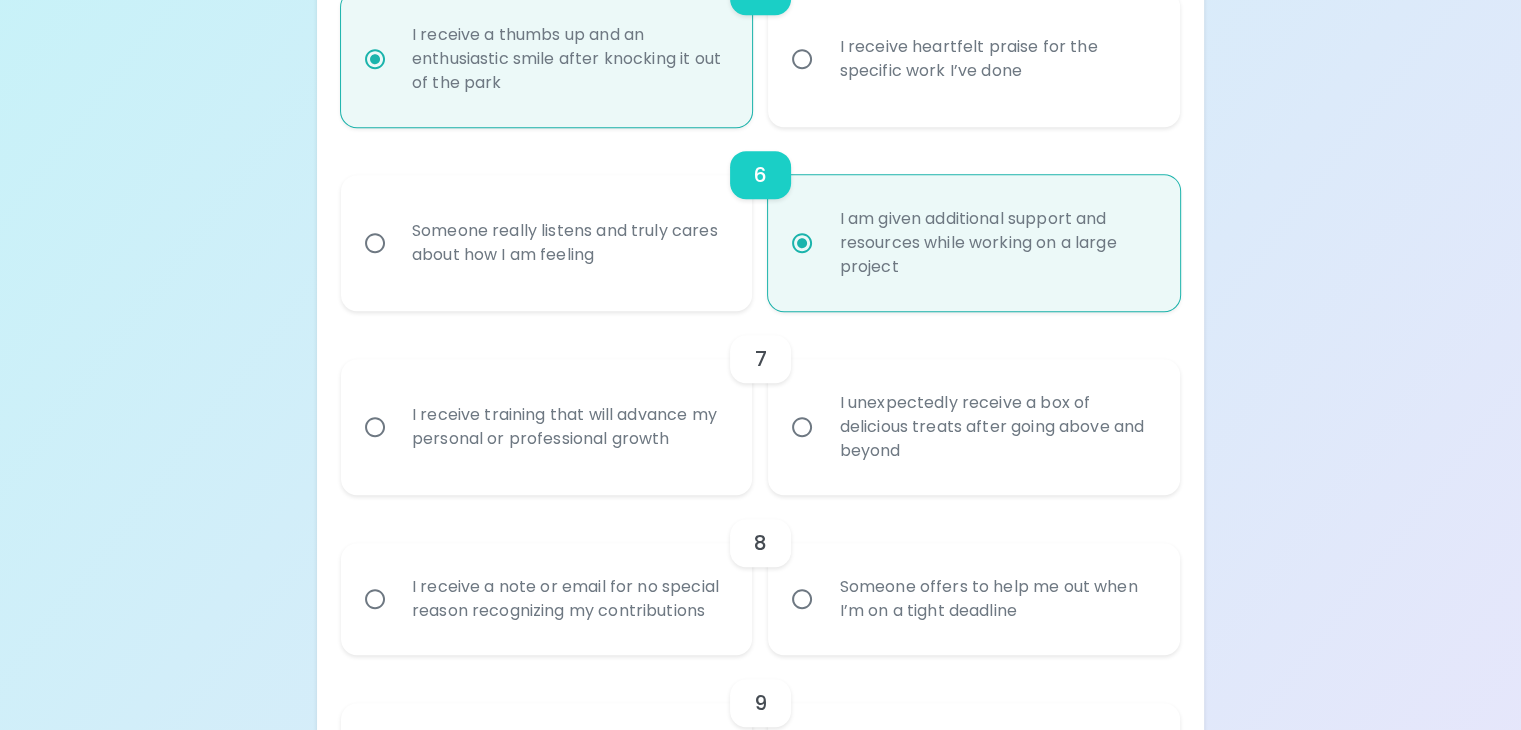scroll, scrollTop: 1231, scrollLeft: 0, axis: vertical 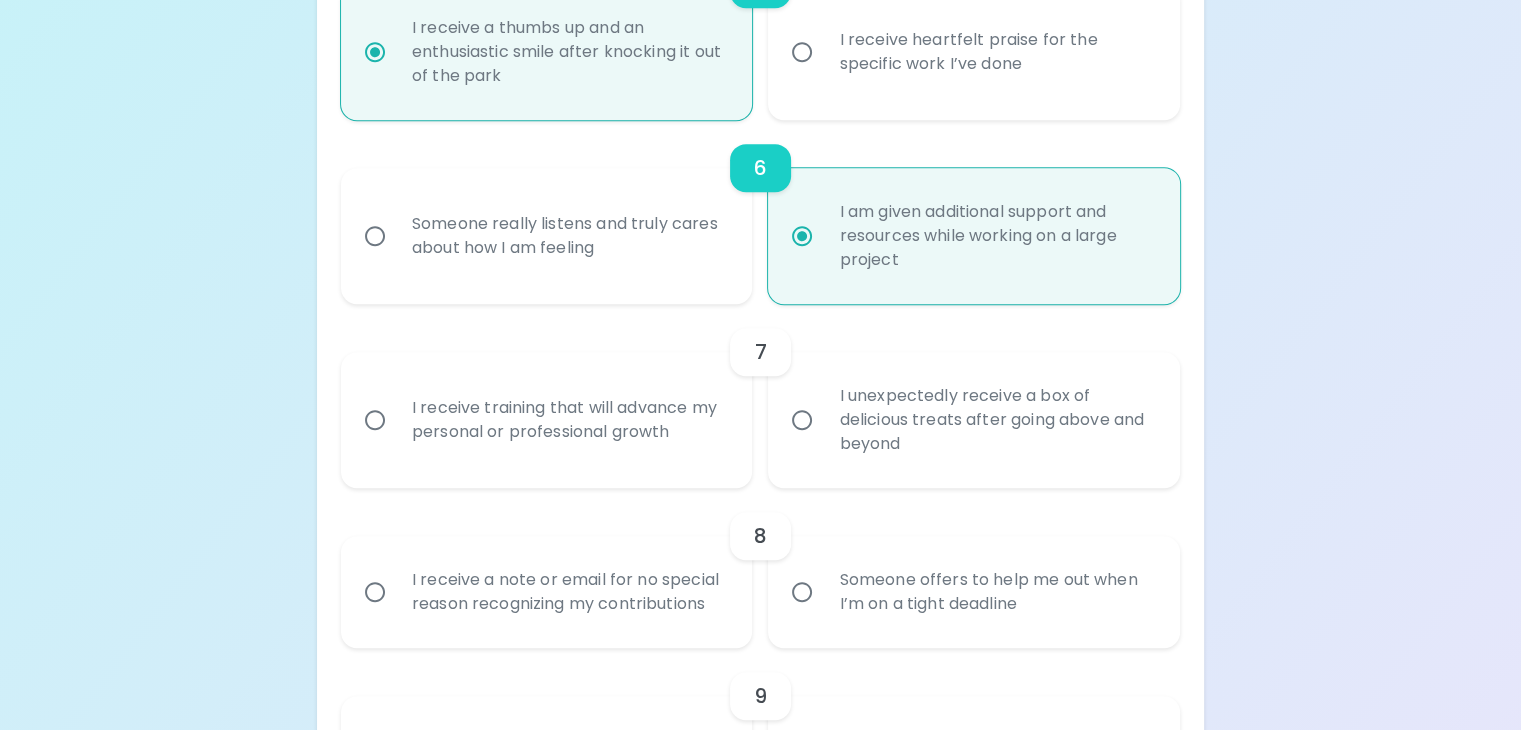 radio on "true" 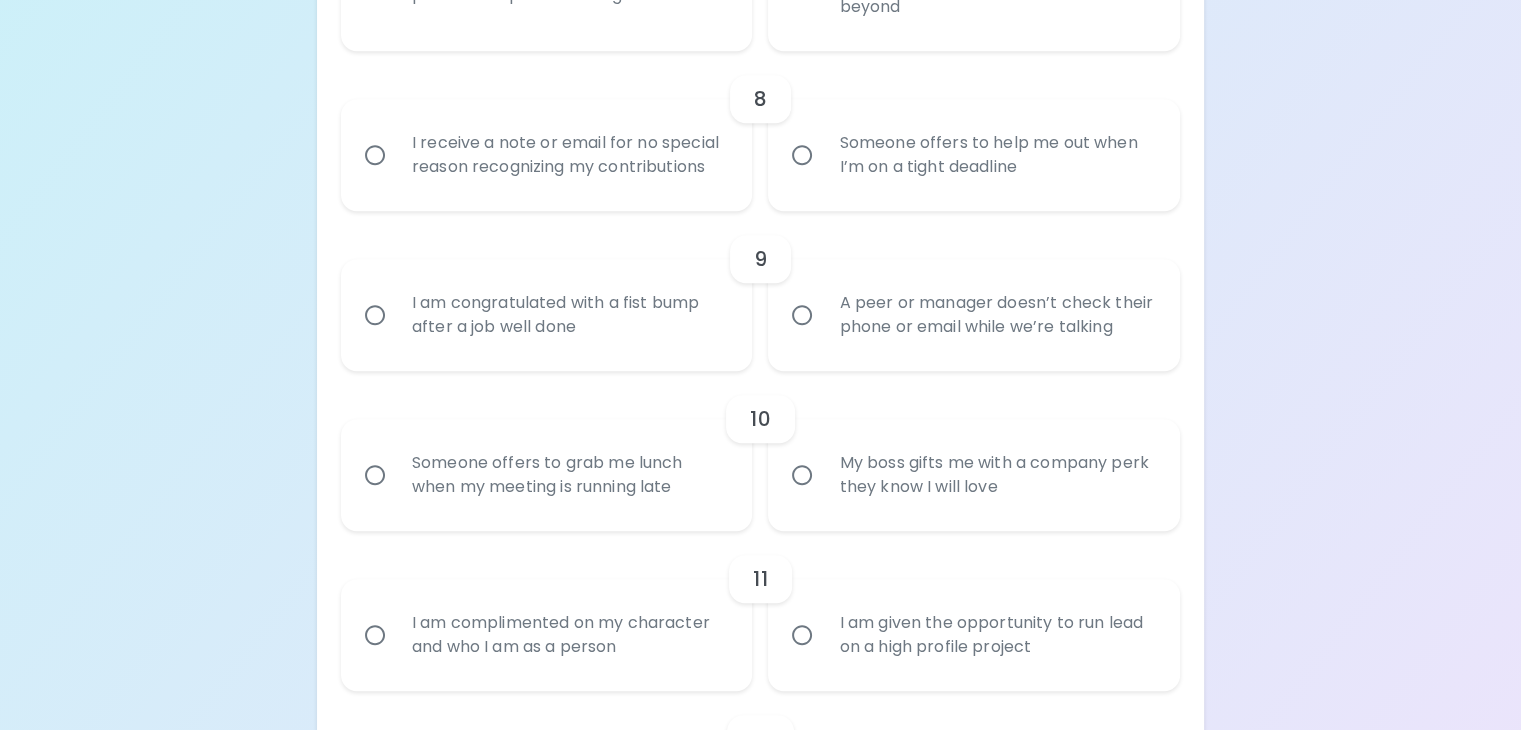 scroll, scrollTop: 1671, scrollLeft: 0, axis: vertical 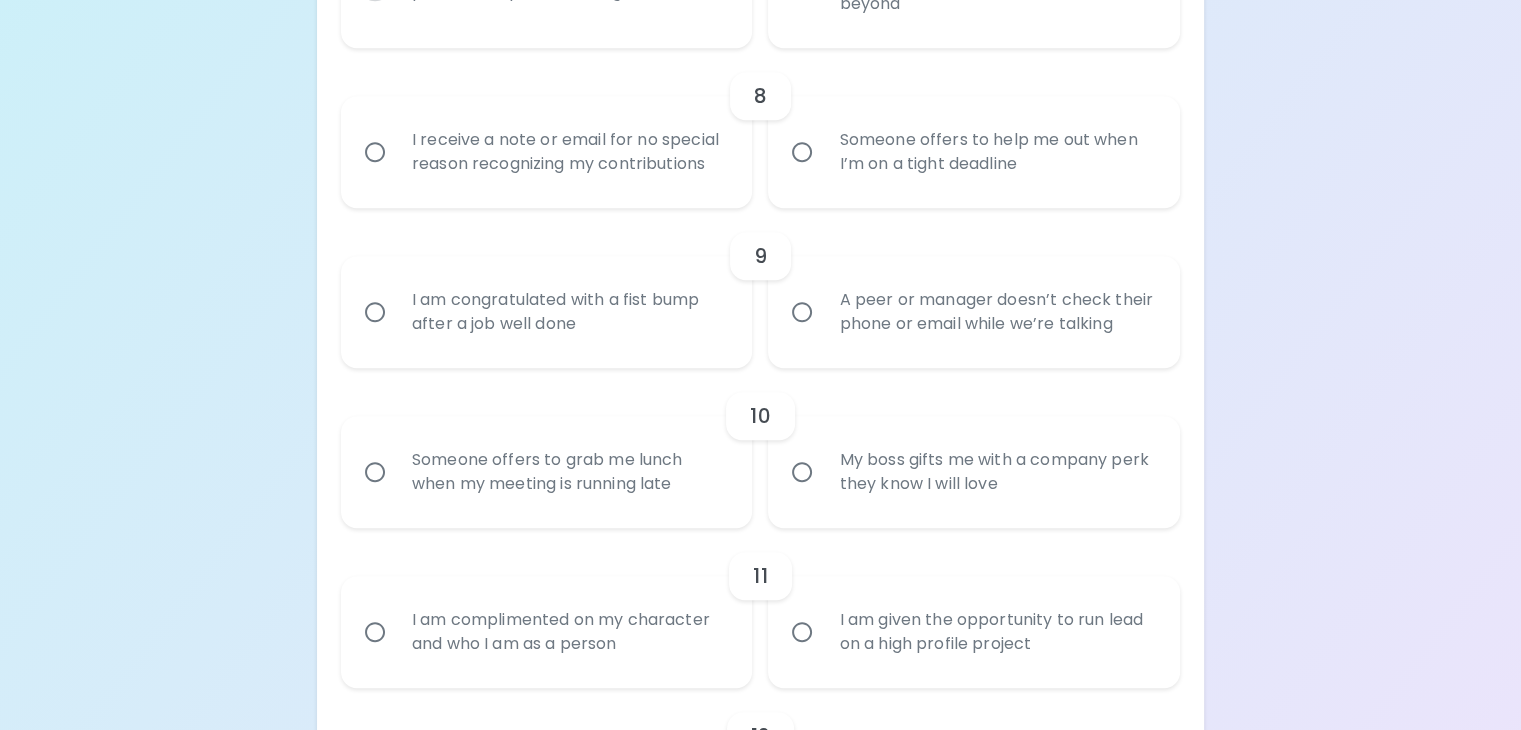 click on "I receive training that will advance my personal or professional growth" at bounding box center (375, -20) 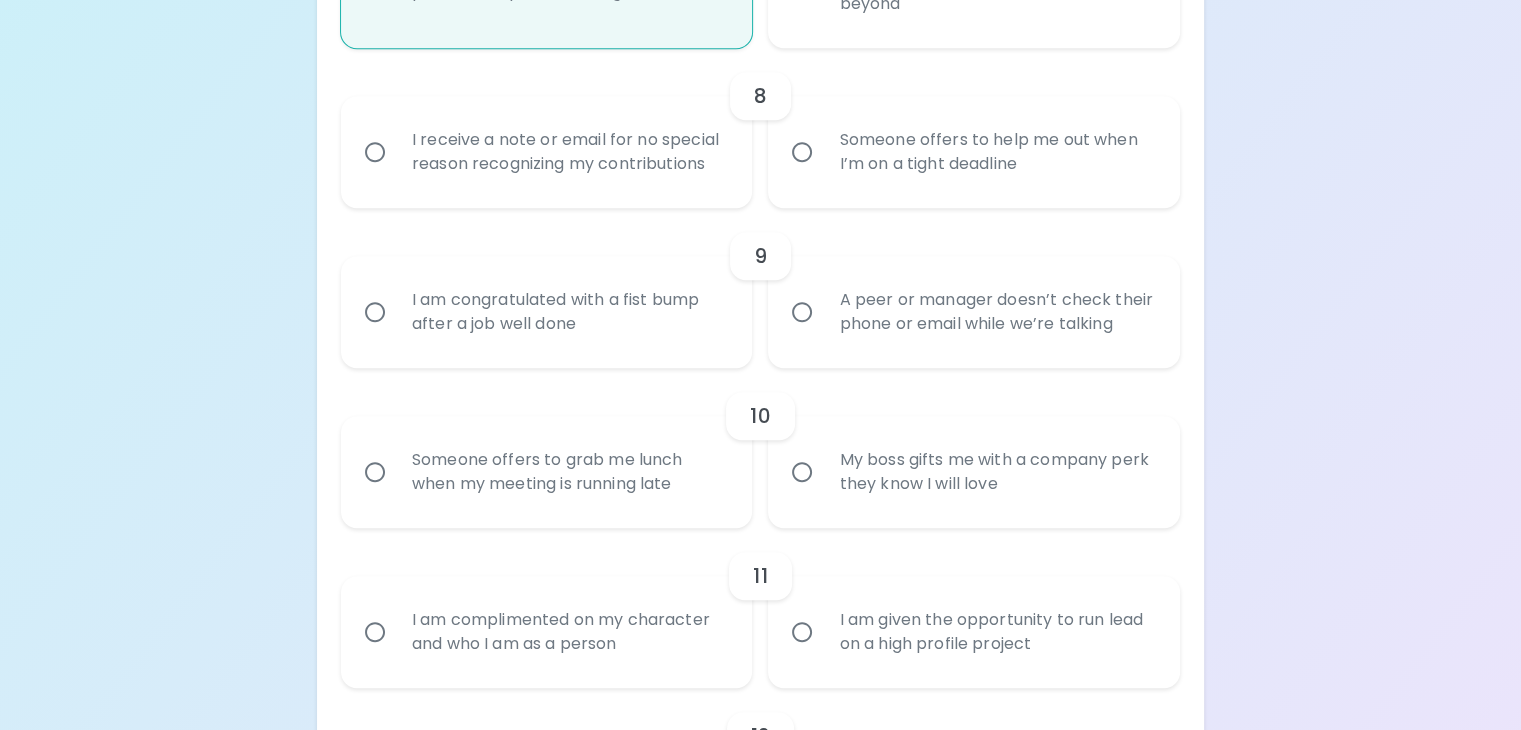 scroll, scrollTop: 1831, scrollLeft: 0, axis: vertical 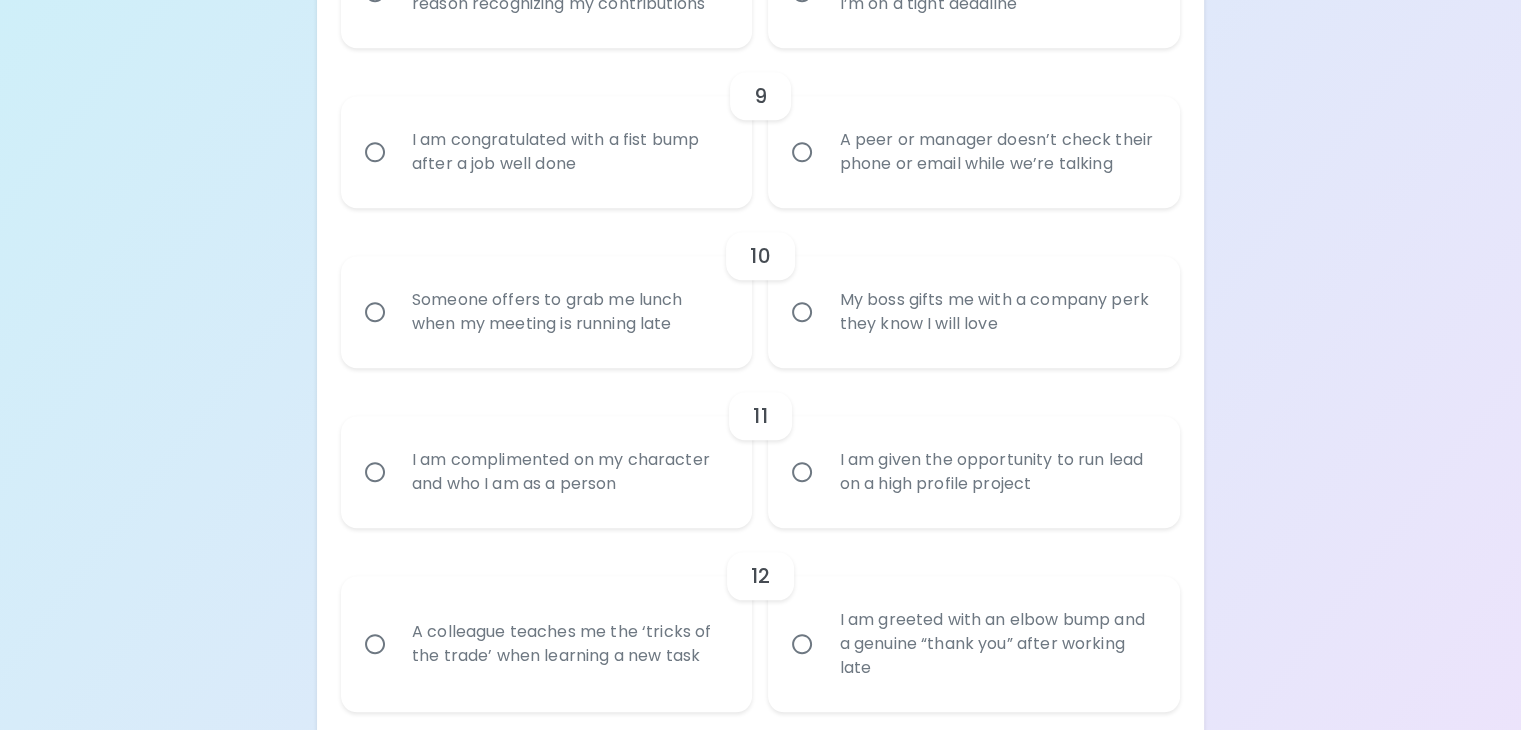 radio on "true" 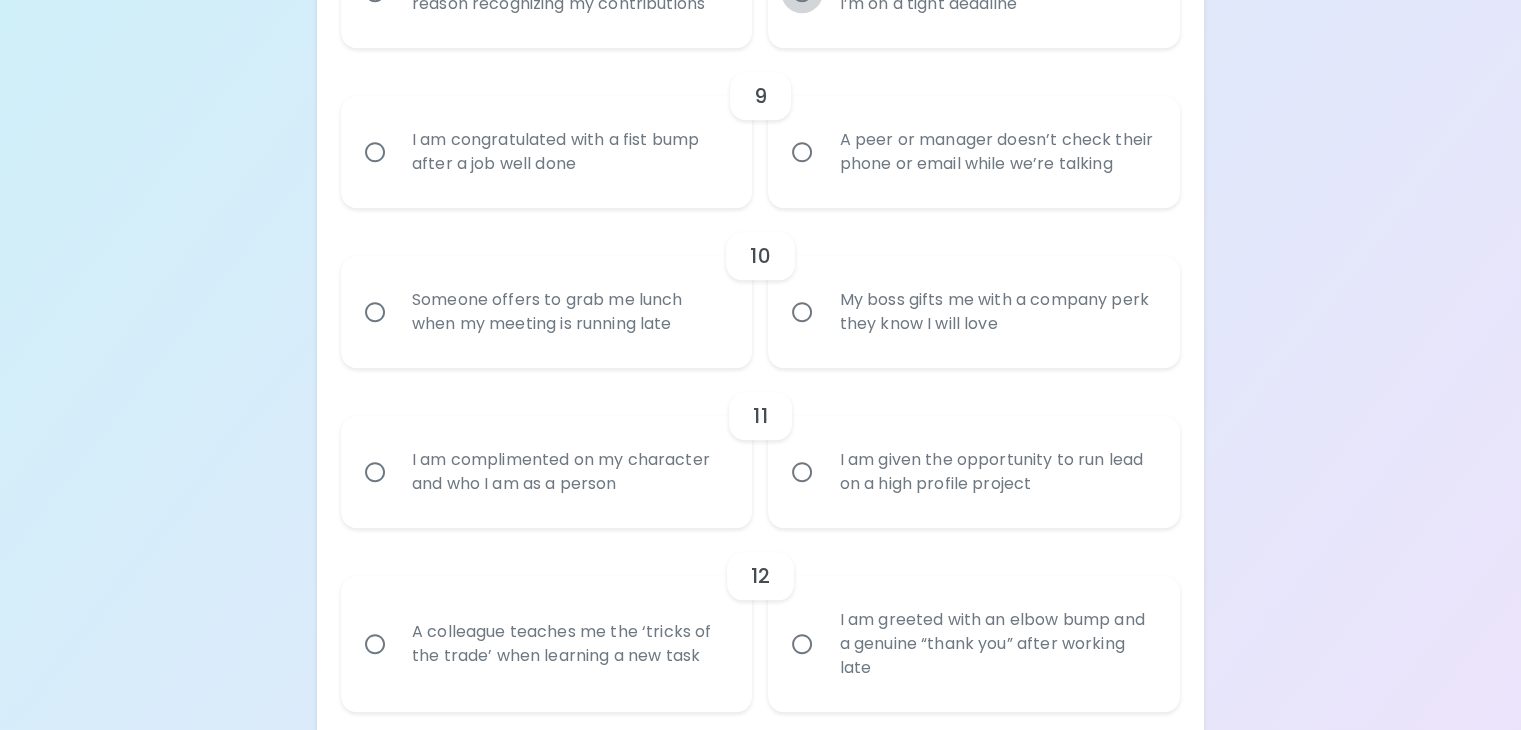 click on "Someone offers to help me out when I’m on a tight deadline" at bounding box center (802, -8) 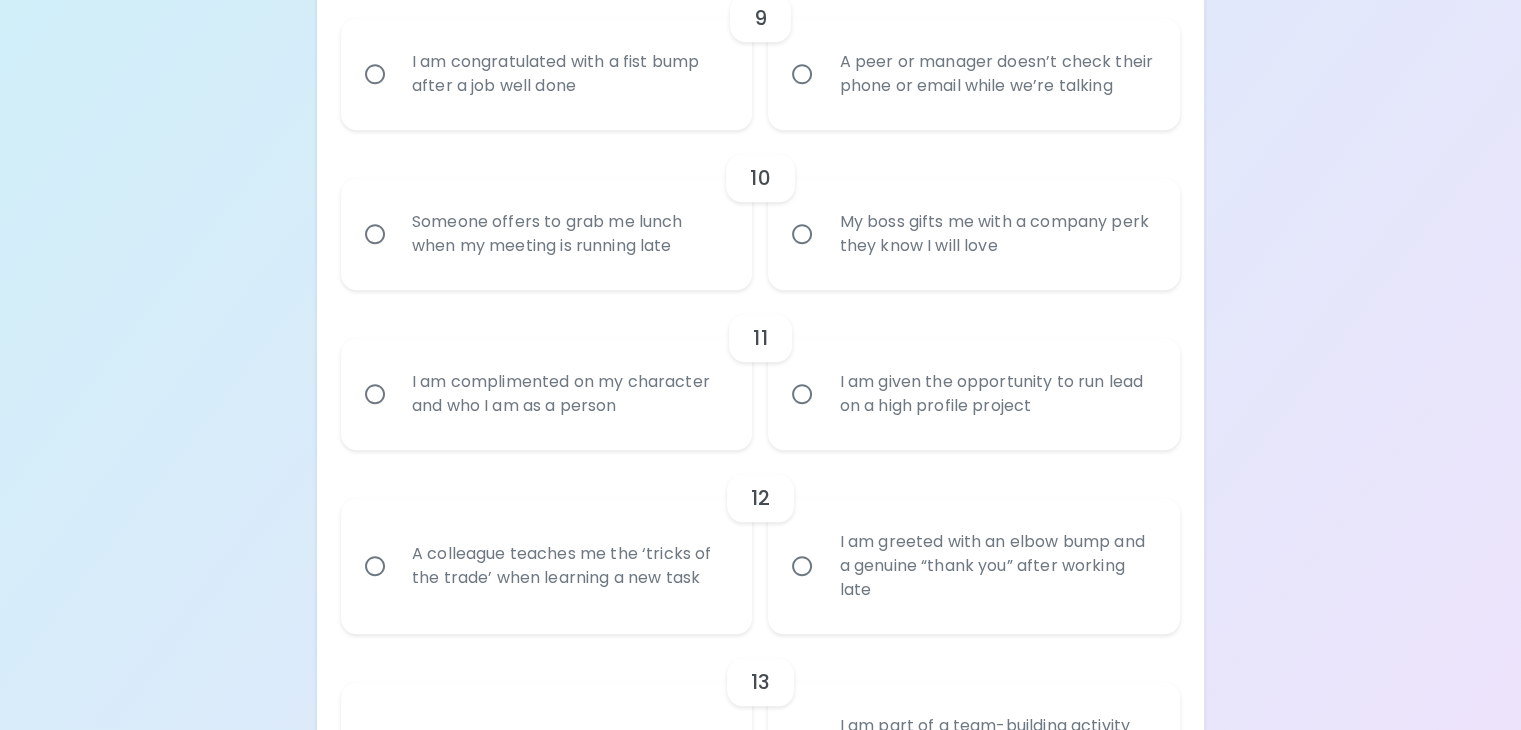 scroll, scrollTop: 1991, scrollLeft: 0, axis: vertical 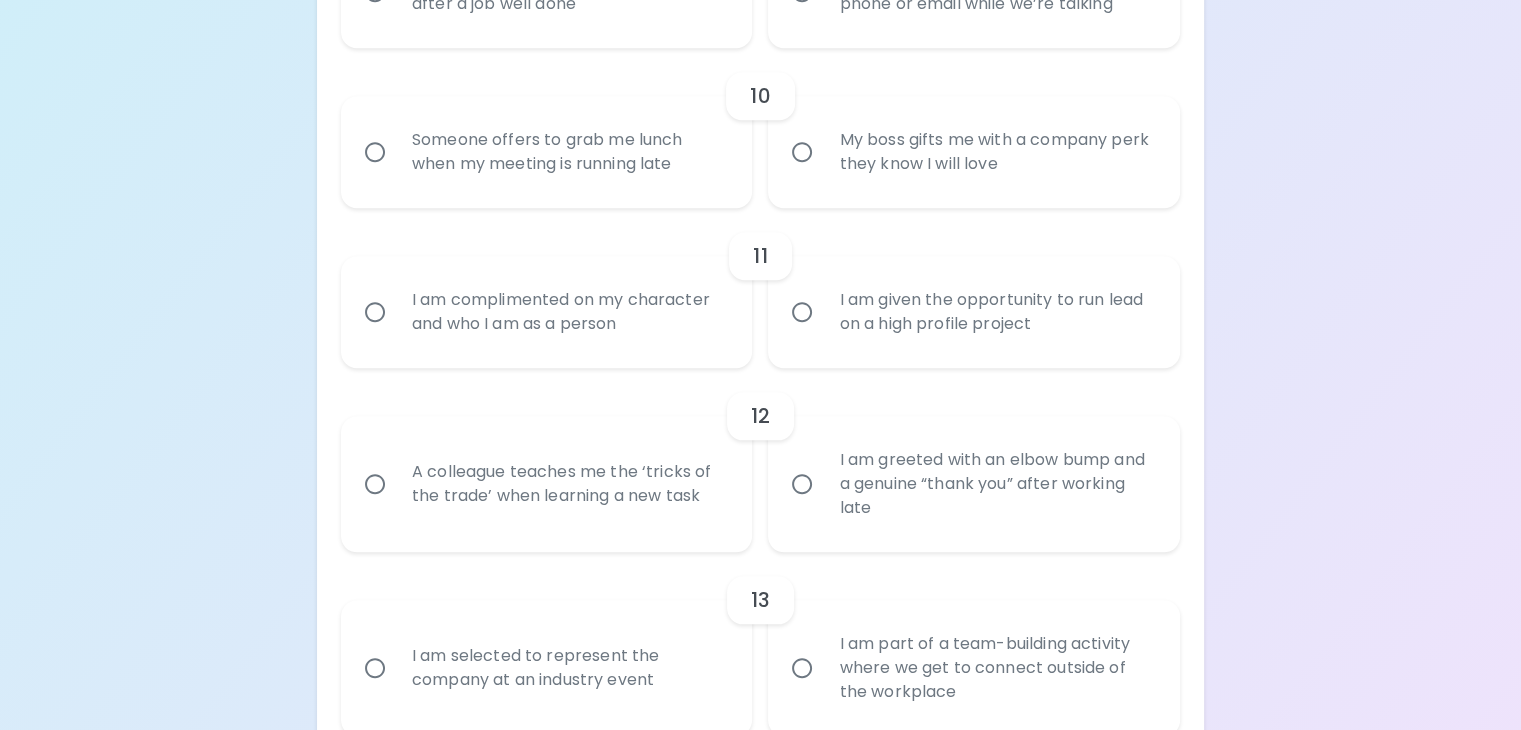 radio on "true" 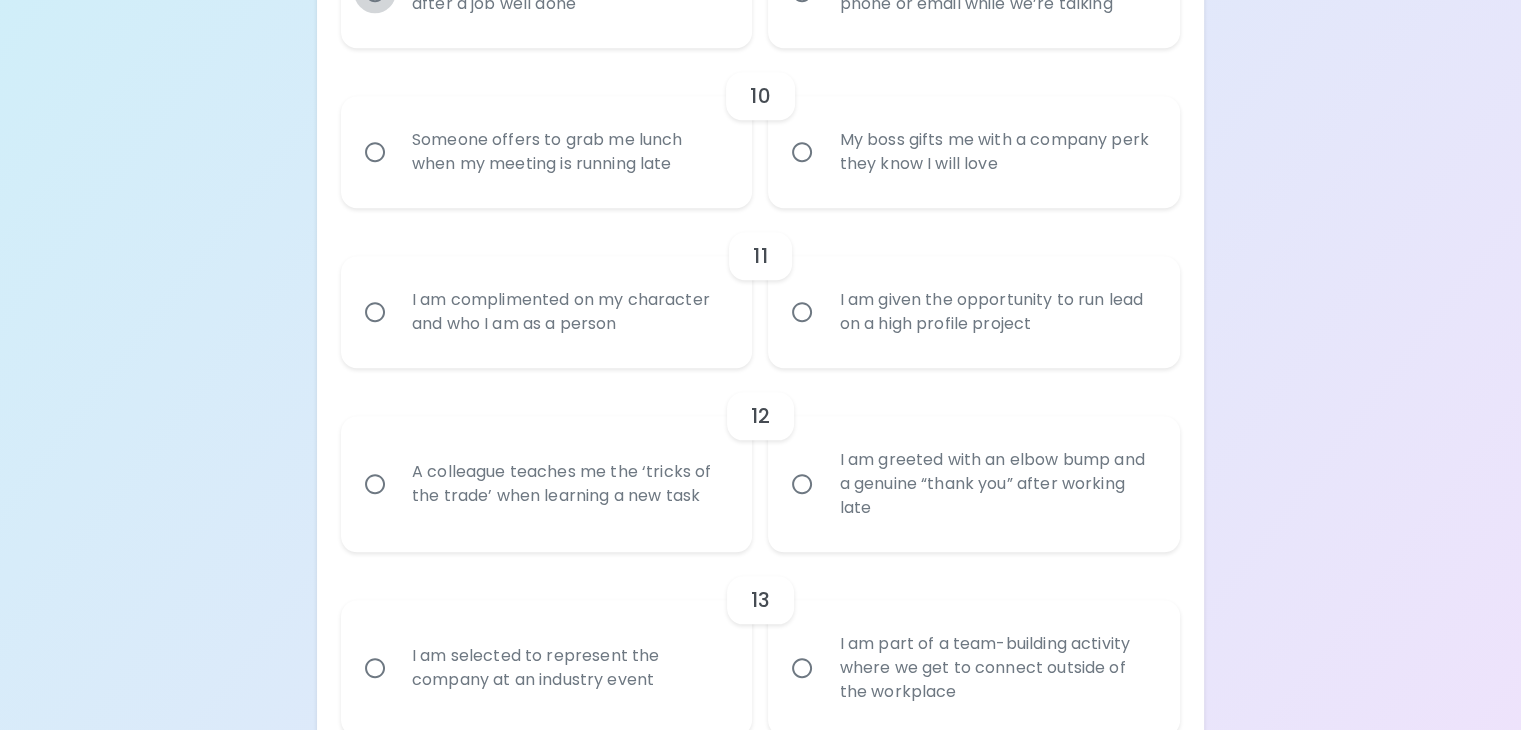 click on "I am congratulated with a fist bump after a job well done" at bounding box center (375, -8) 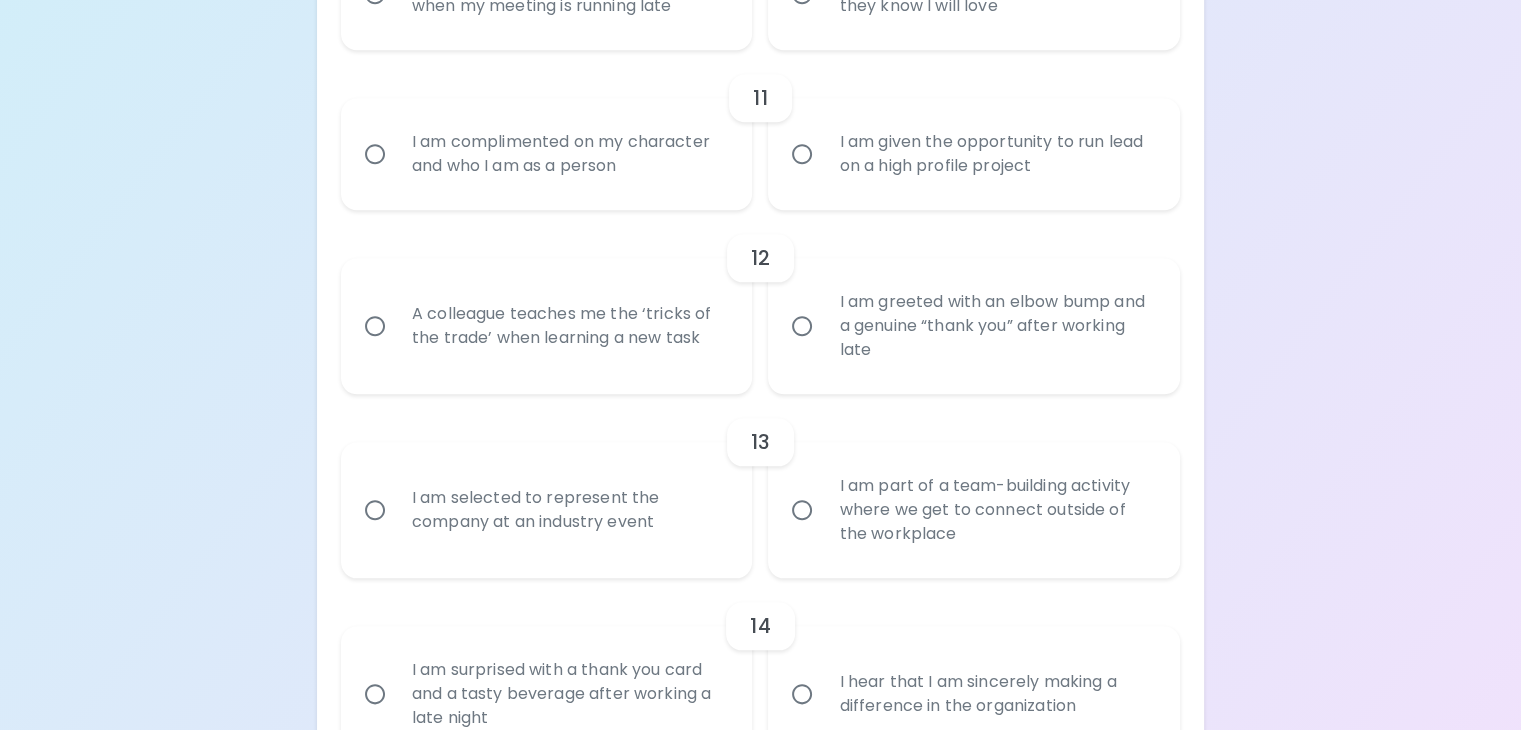 scroll, scrollTop: 2151, scrollLeft: 0, axis: vertical 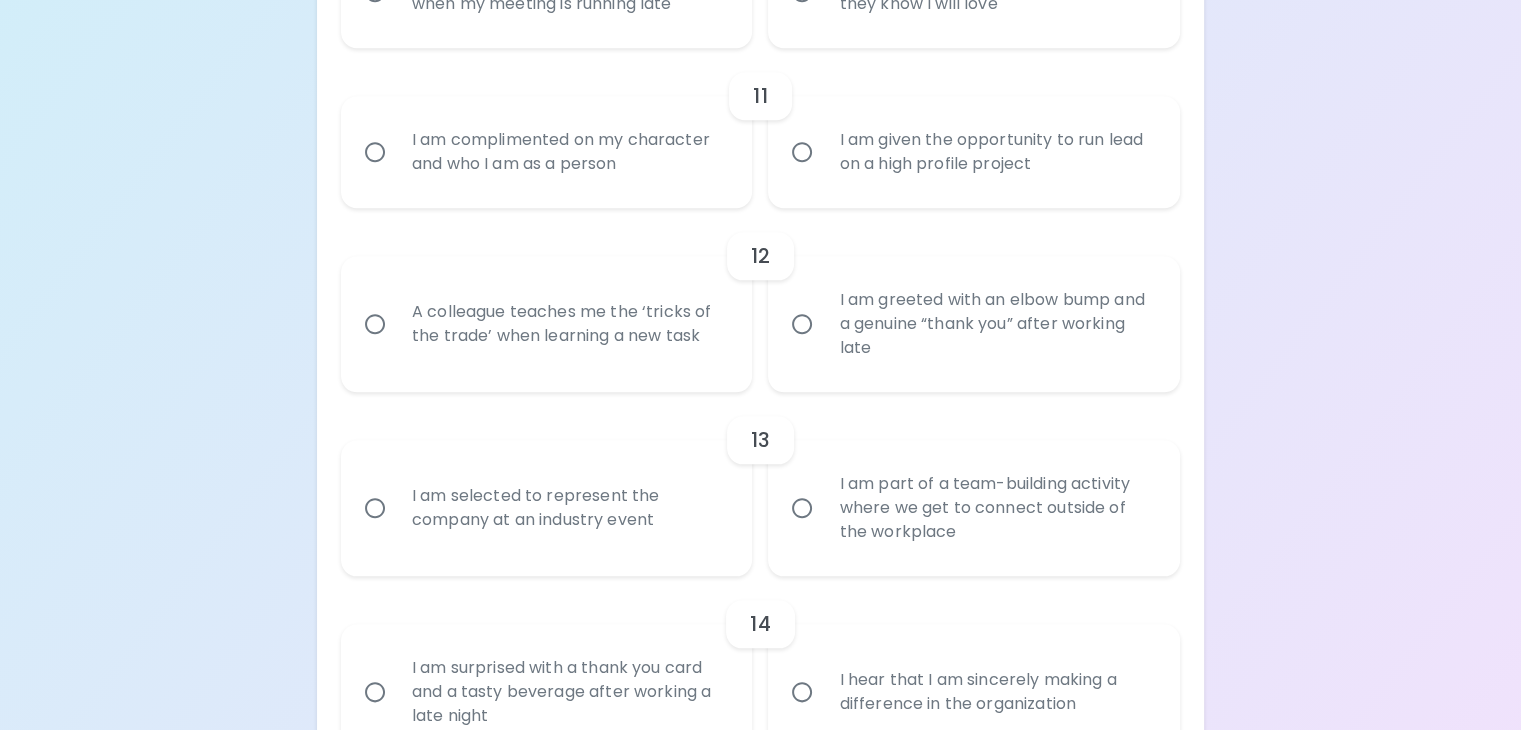 radio on "true" 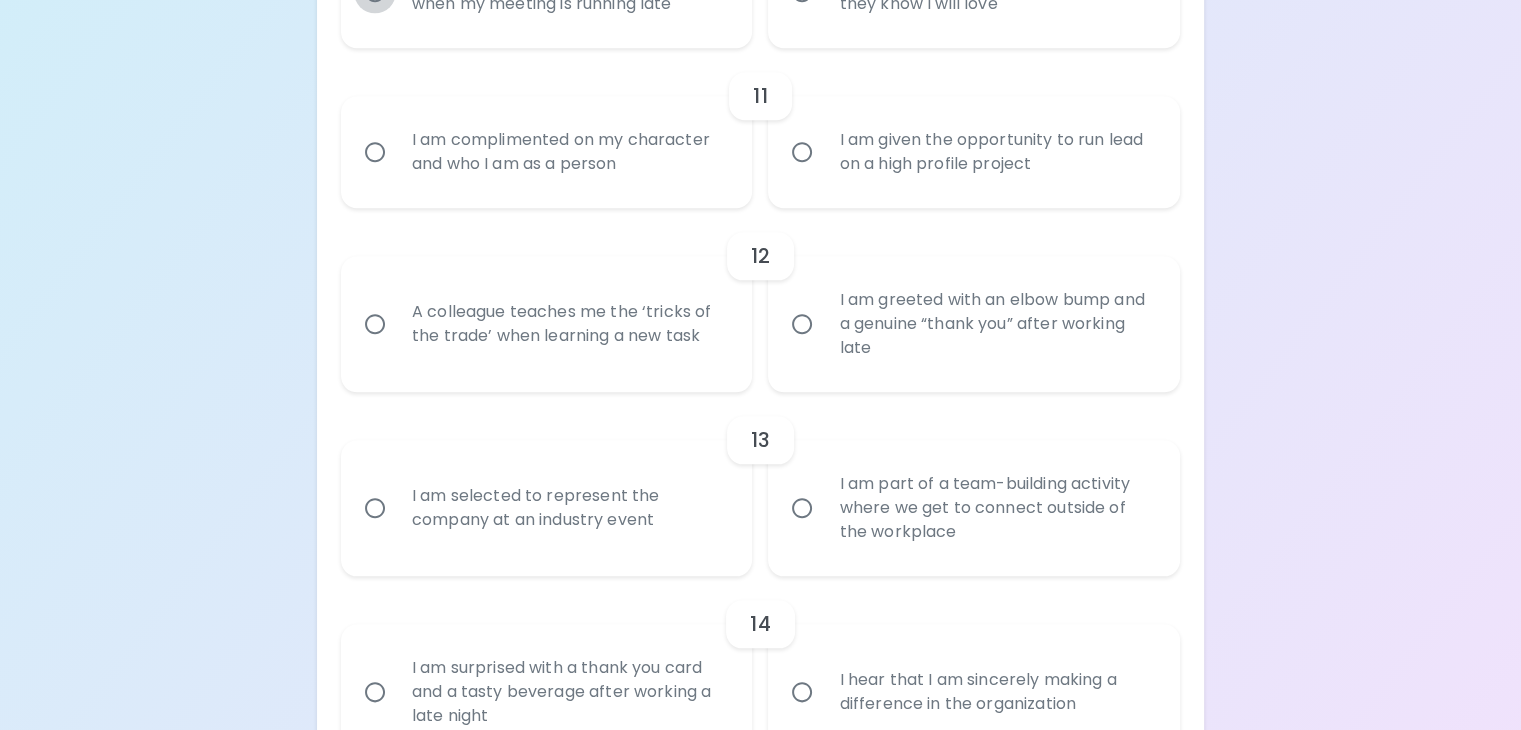 click on "Someone offers to grab me lunch when my meeting is running late" at bounding box center [375, -8] 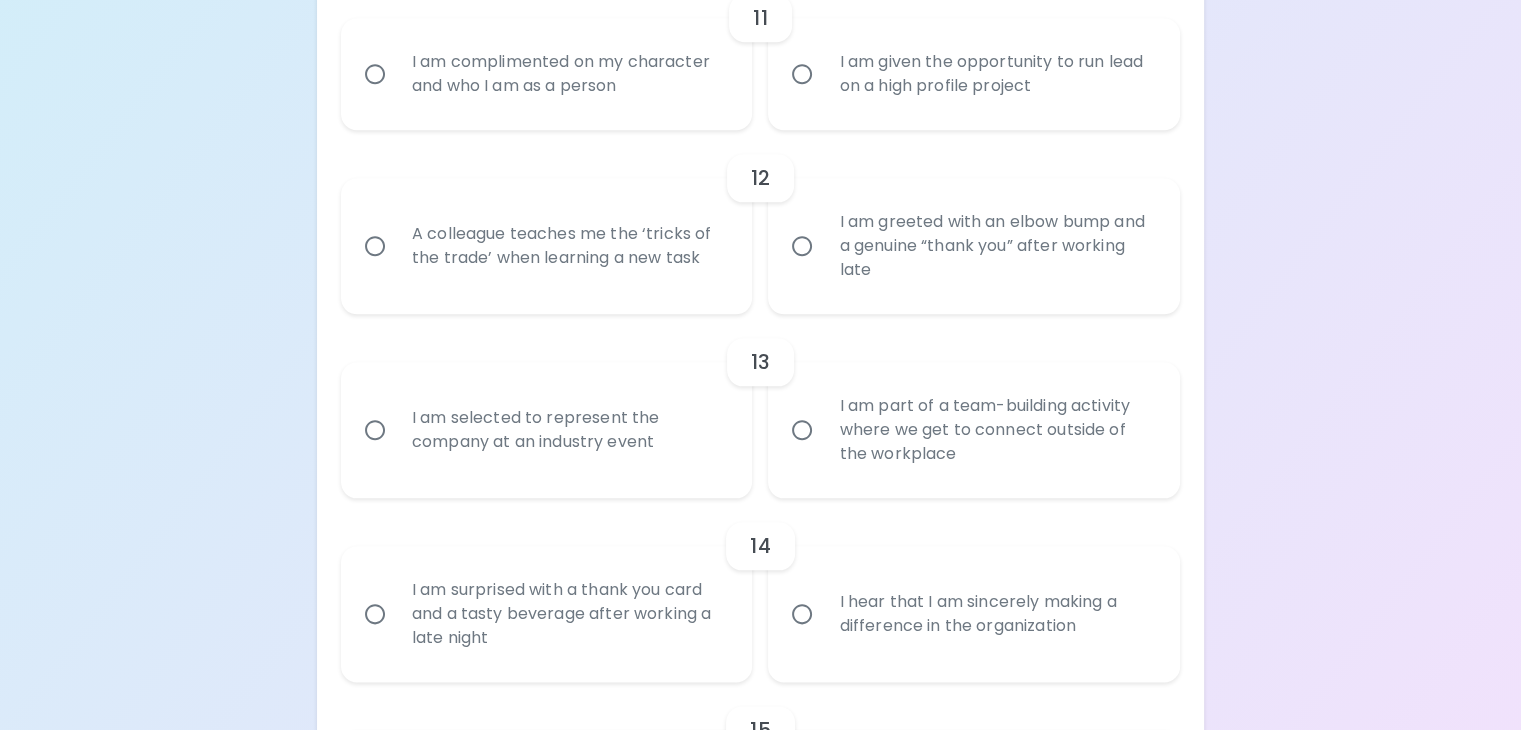 scroll, scrollTop: 2311, scrollLeft: 0, axis: vertical 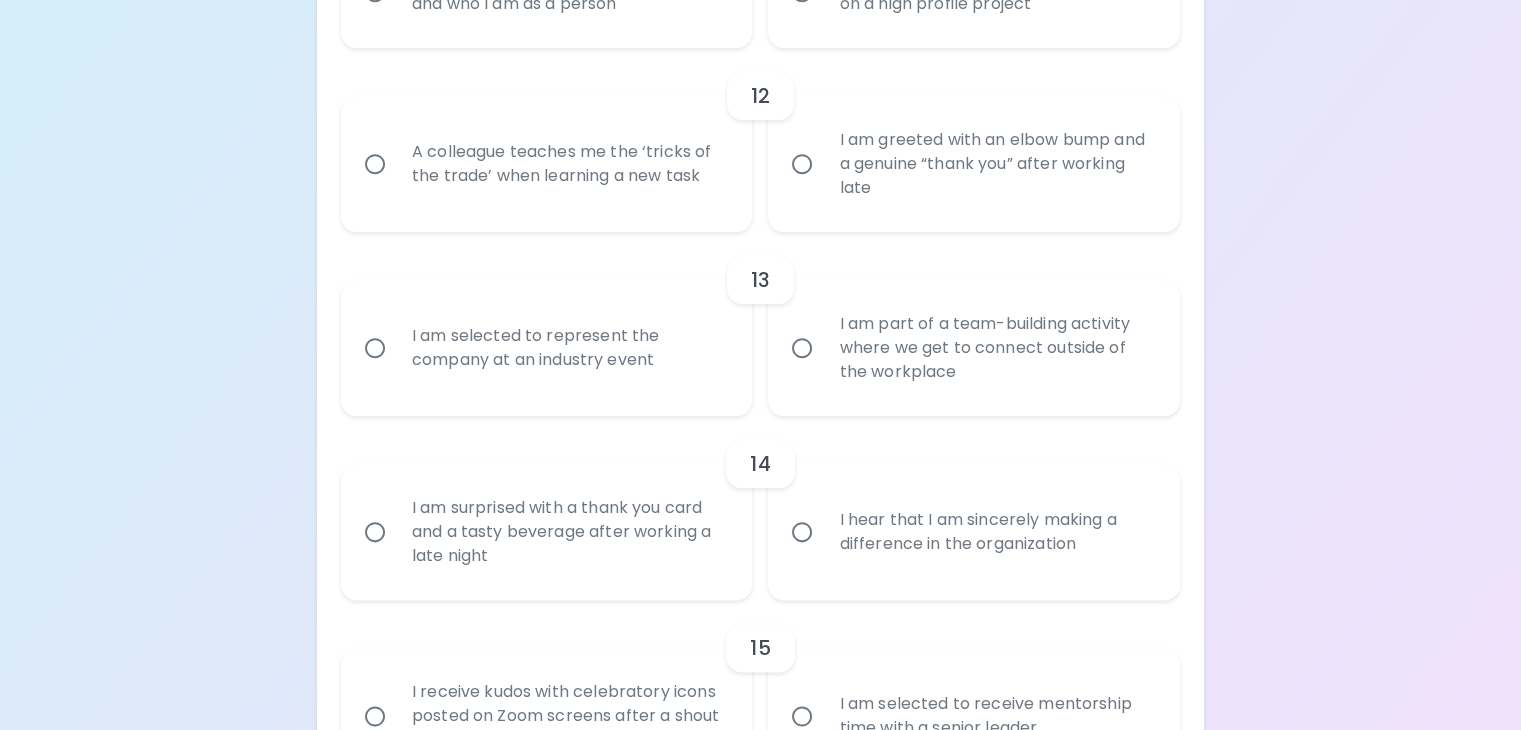 radio on "true" 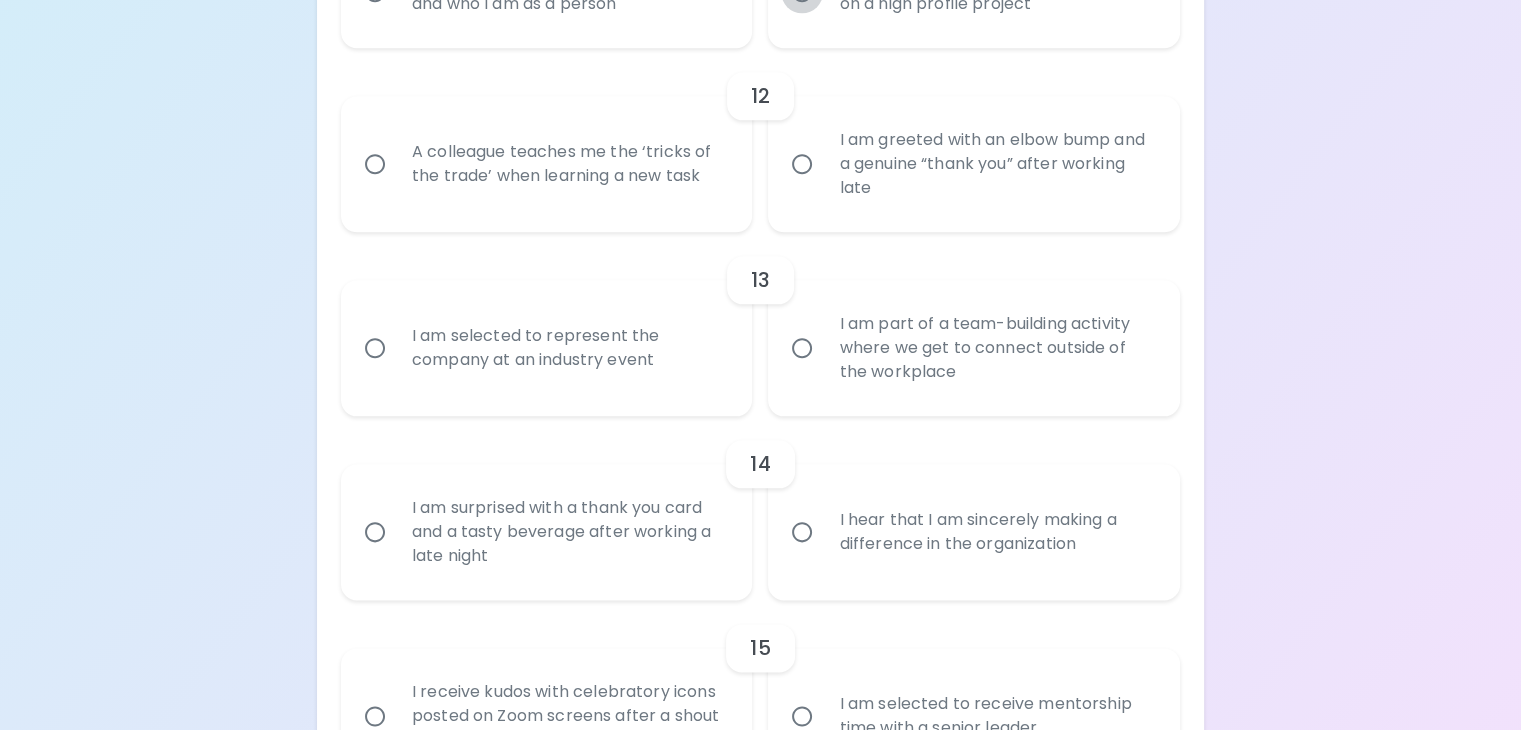 click on "I am given the opportunity to run lead on a high profile project" at bounding box center (802, -8) 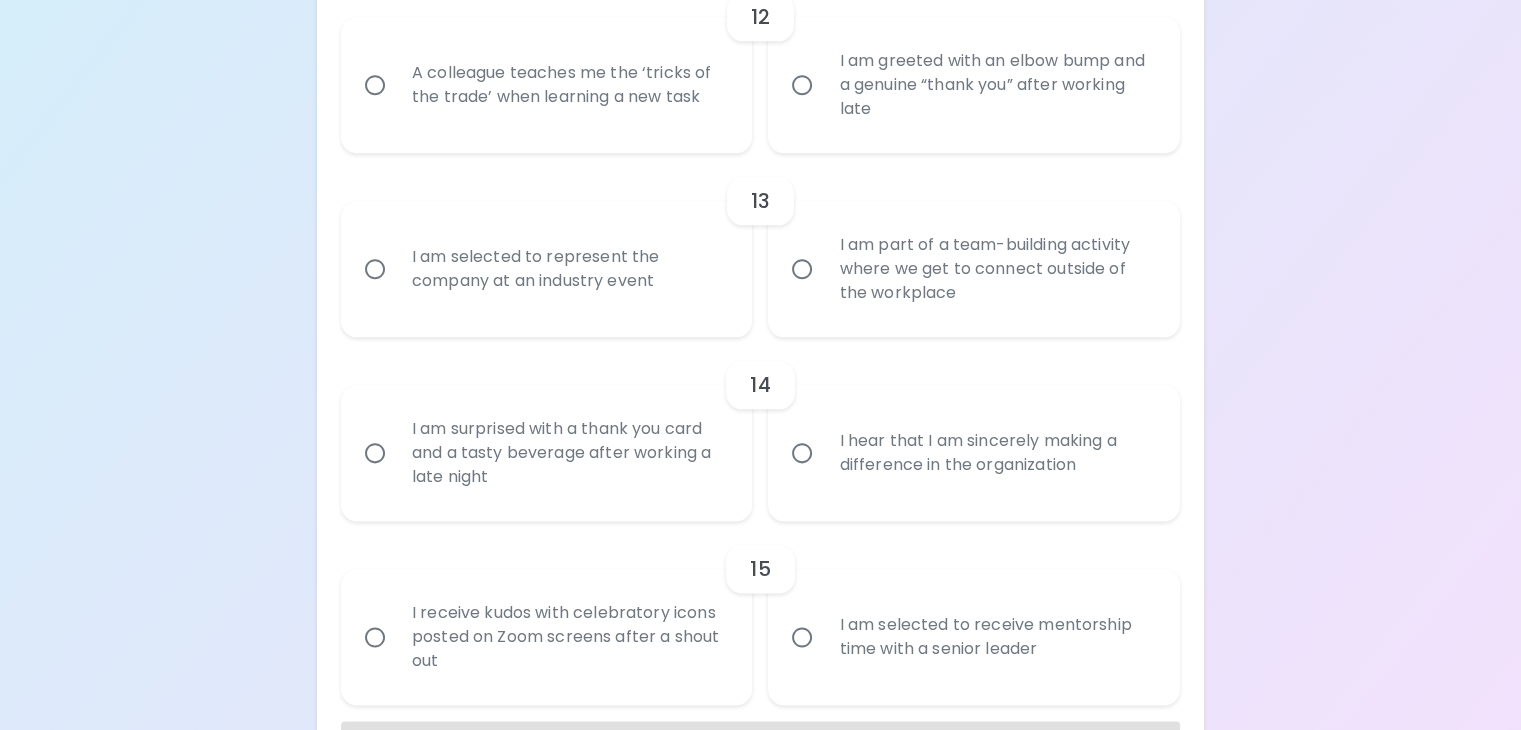 scroll, scrollTop: 2471, scrollLeft: 0, axis: vertical 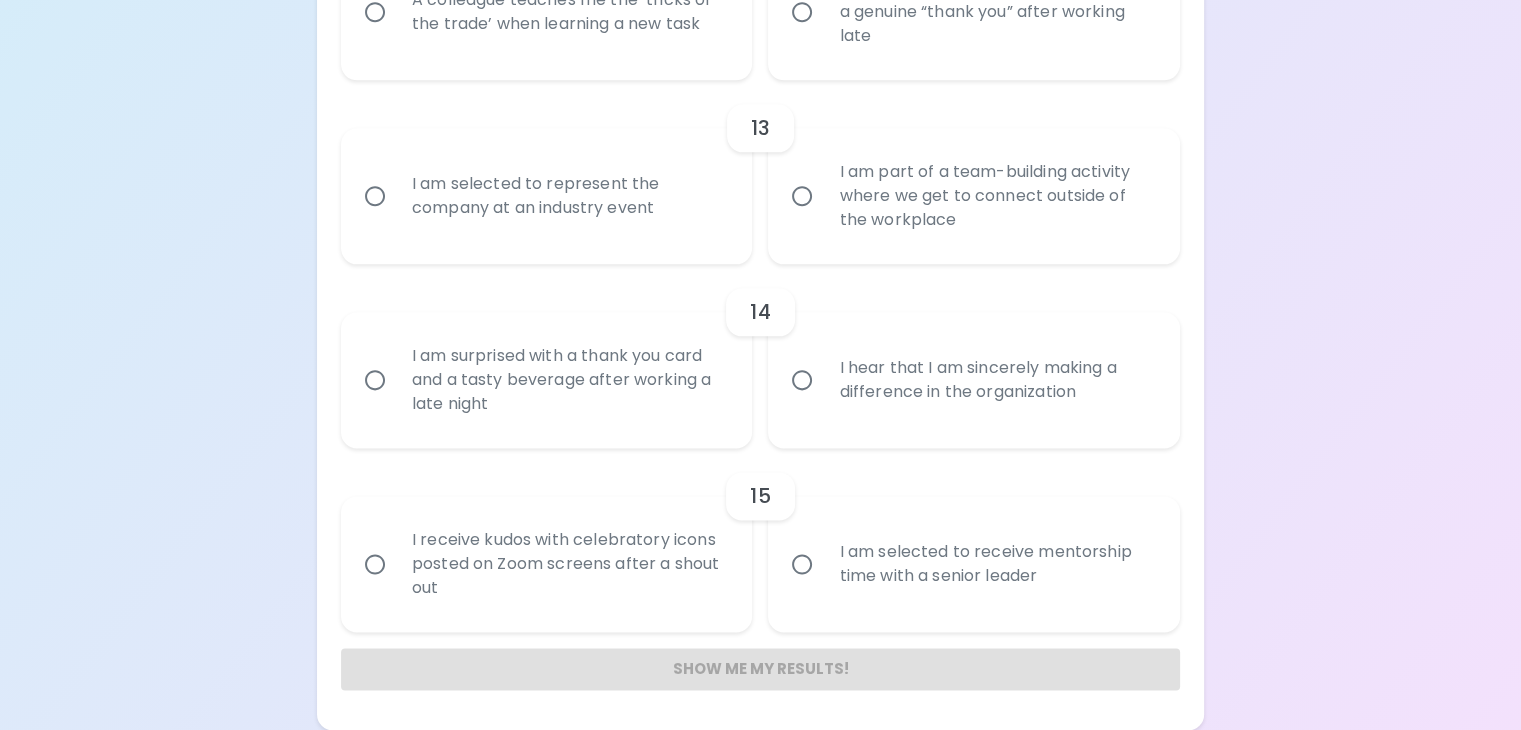 radio on "true" 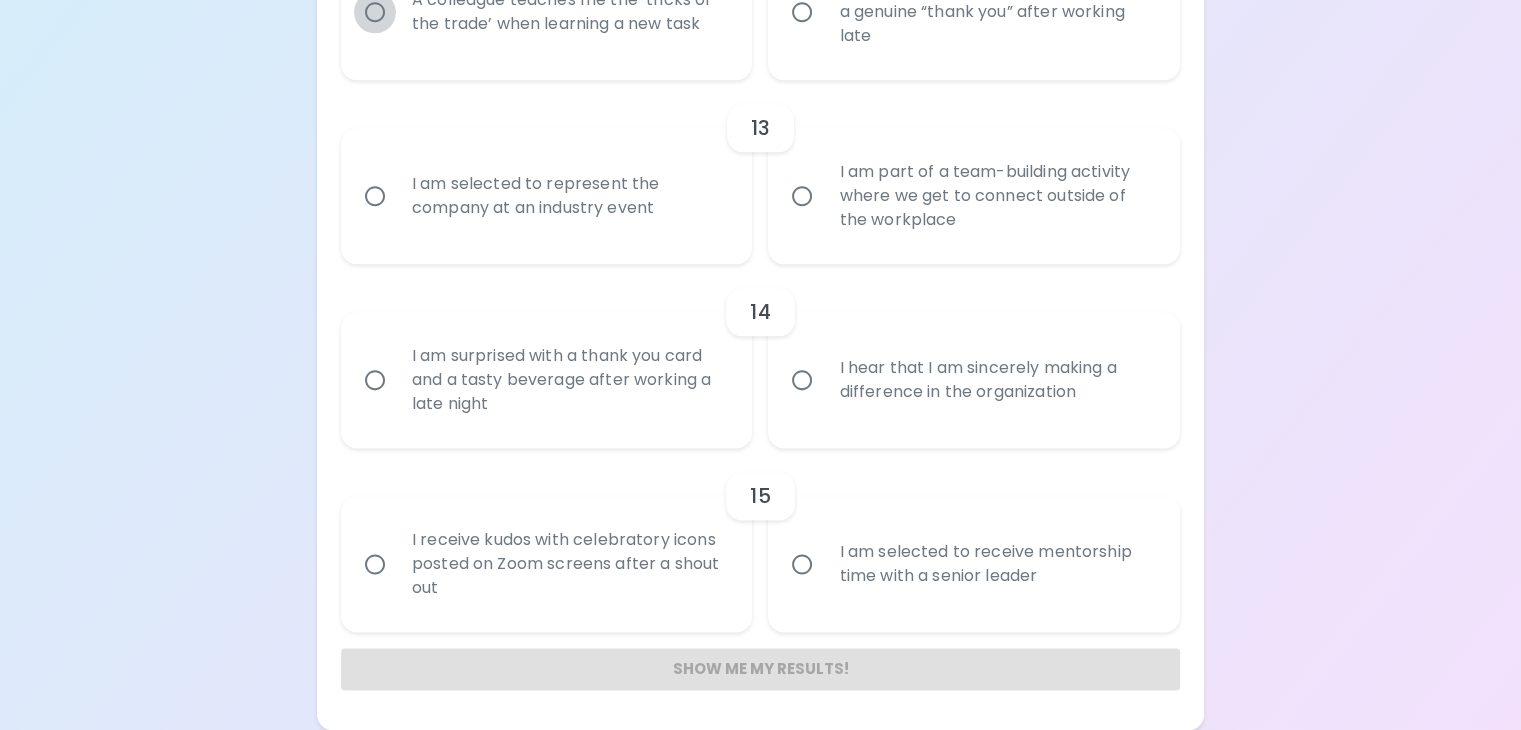 click on "A colleague teaches me the ‘tricks of the trade’ when learning a new task" at bounding box center (375, 12) 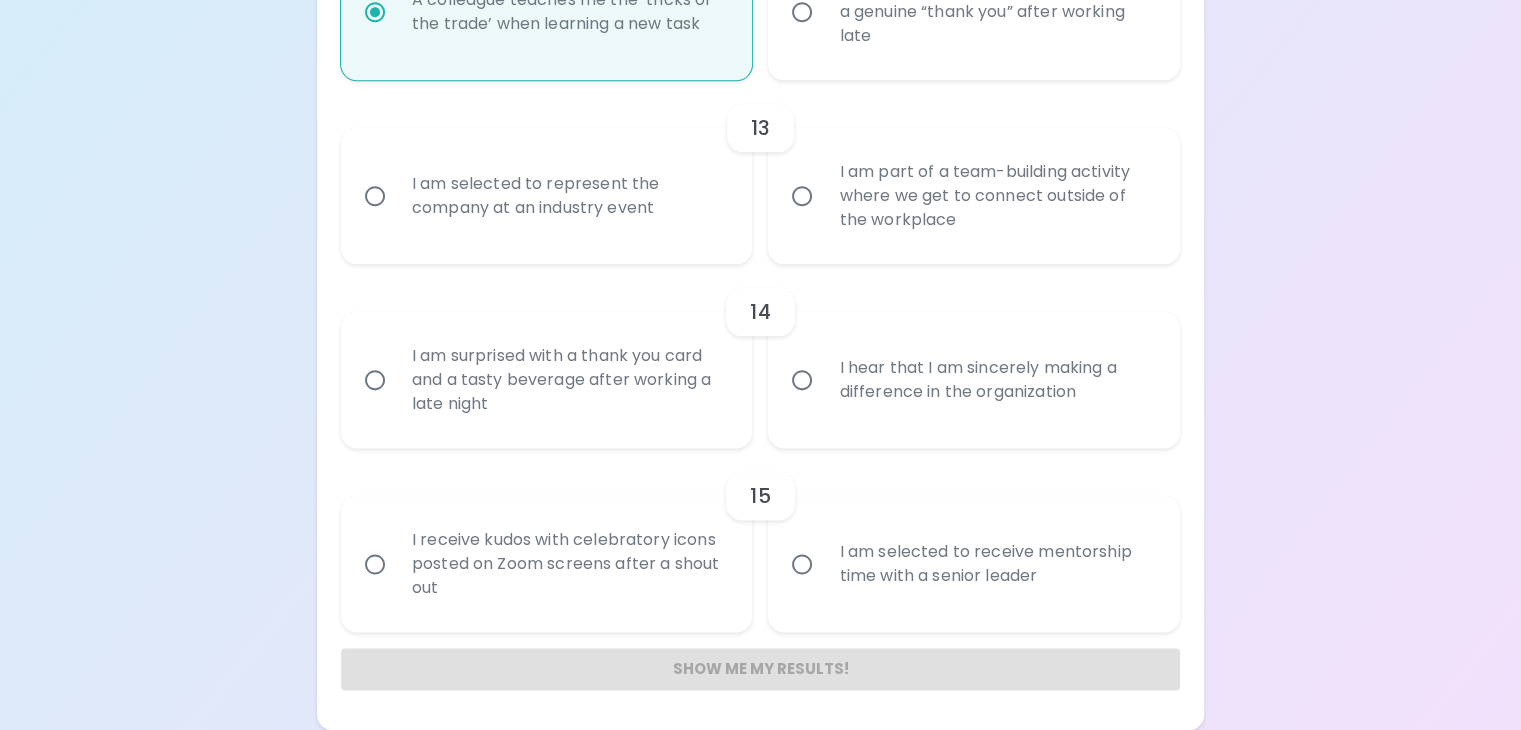 scroll, scrollTop: 2631, scrollLeft: 0, axis: vertical 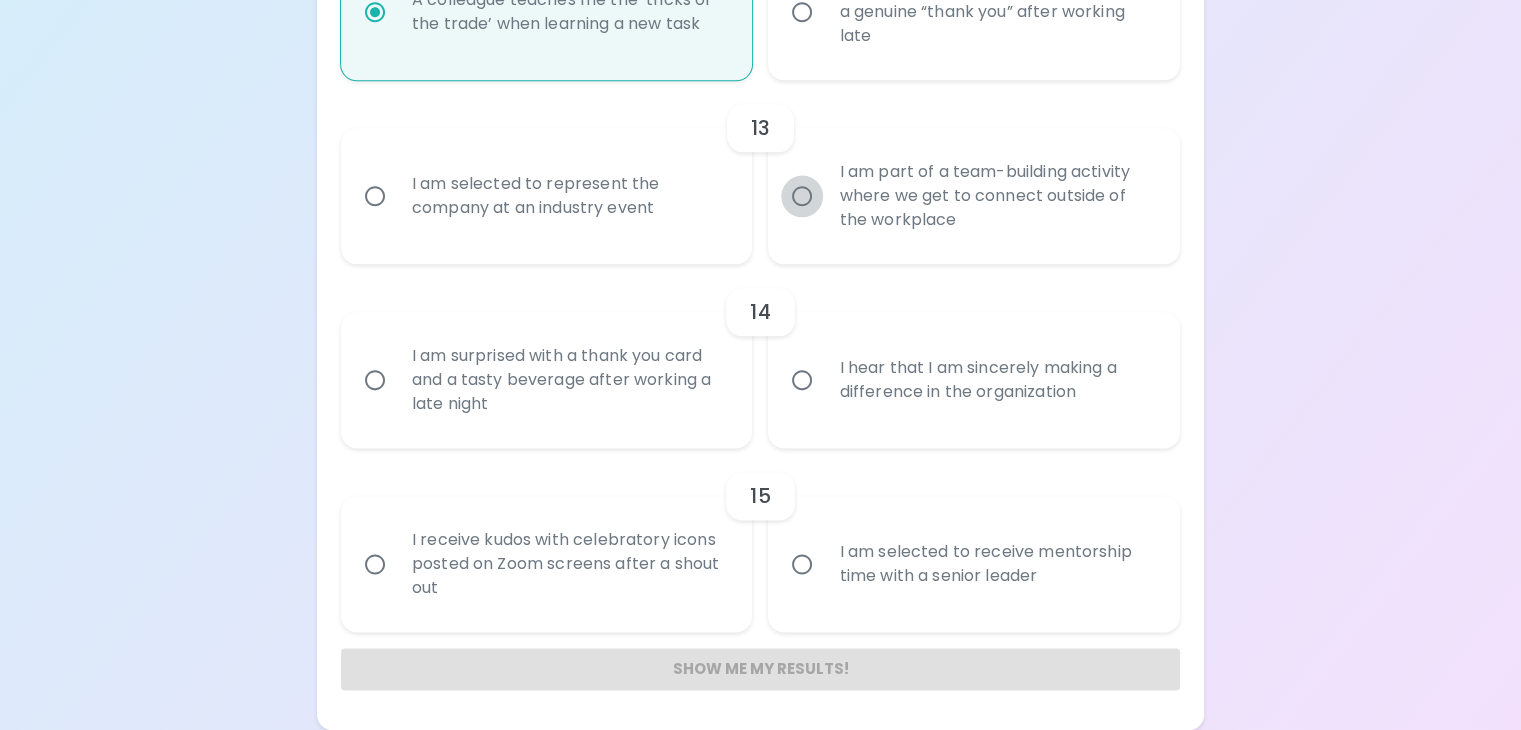 click on "I am part of a team-building activity where we get to connect outside of the workplace" at bounding box center (802, 196) 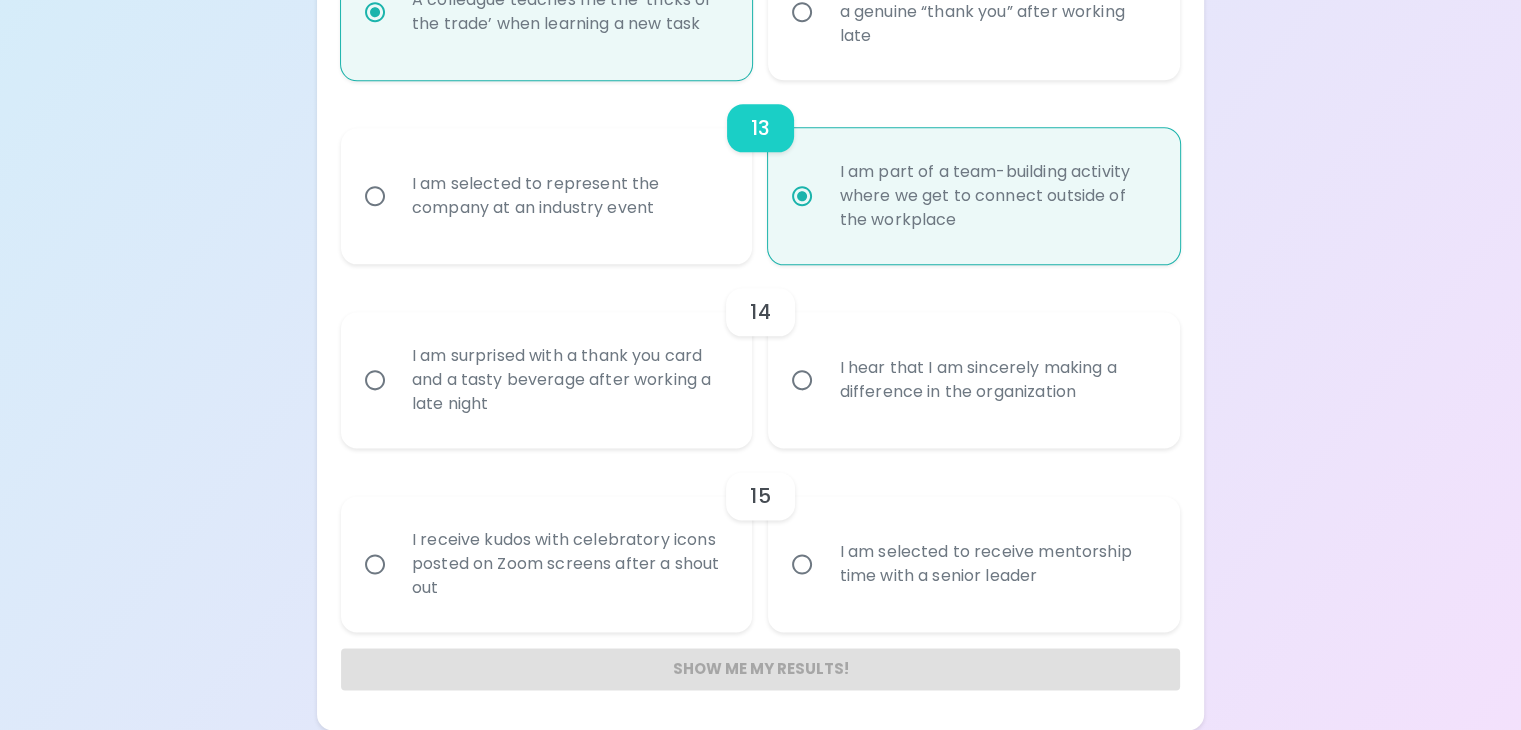 scroll, scrollTop: 2791, scrollLeft: 0, axis: vertical 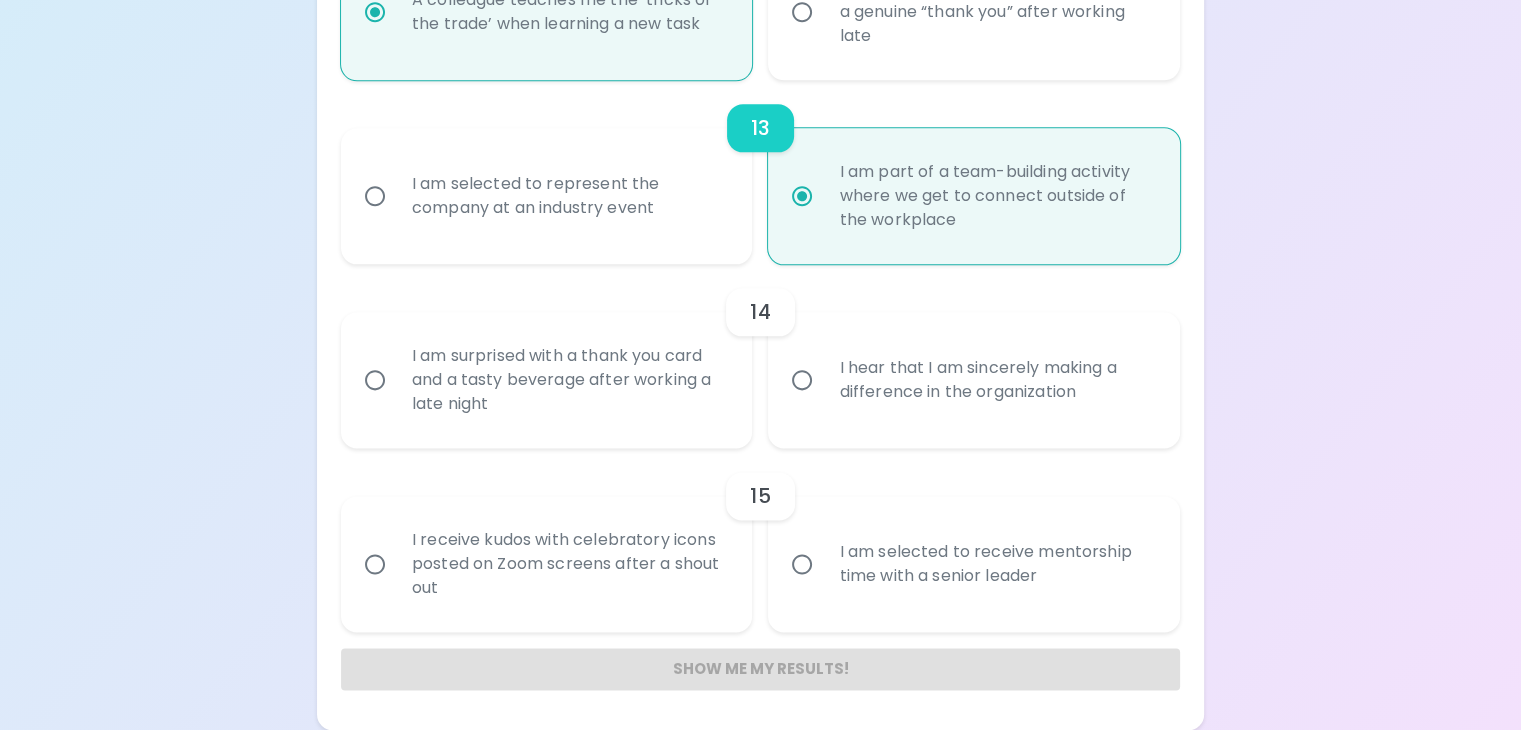 radio on "true" 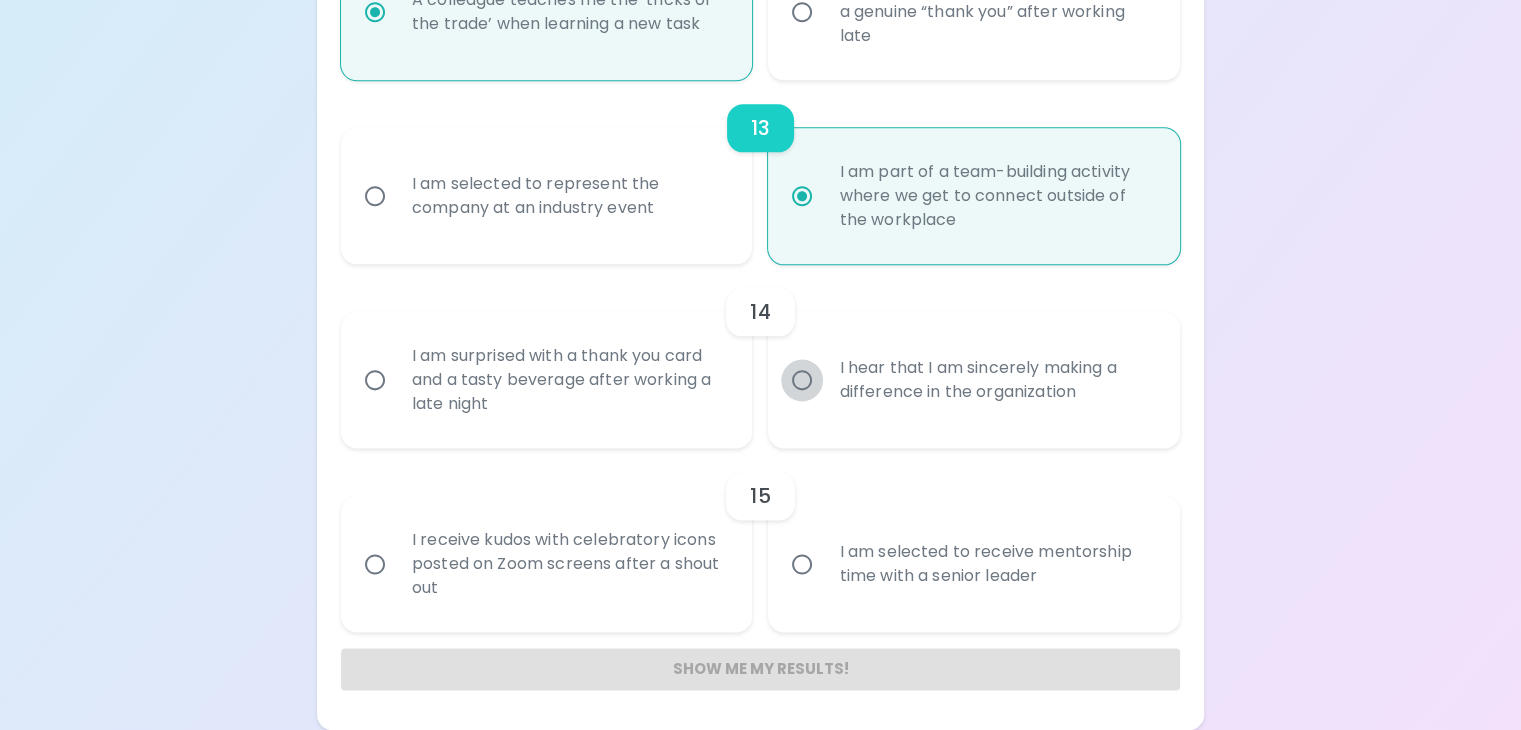 click on "I hear that I am sincerely making a difference in the organization" at bounding box center [802, 380] 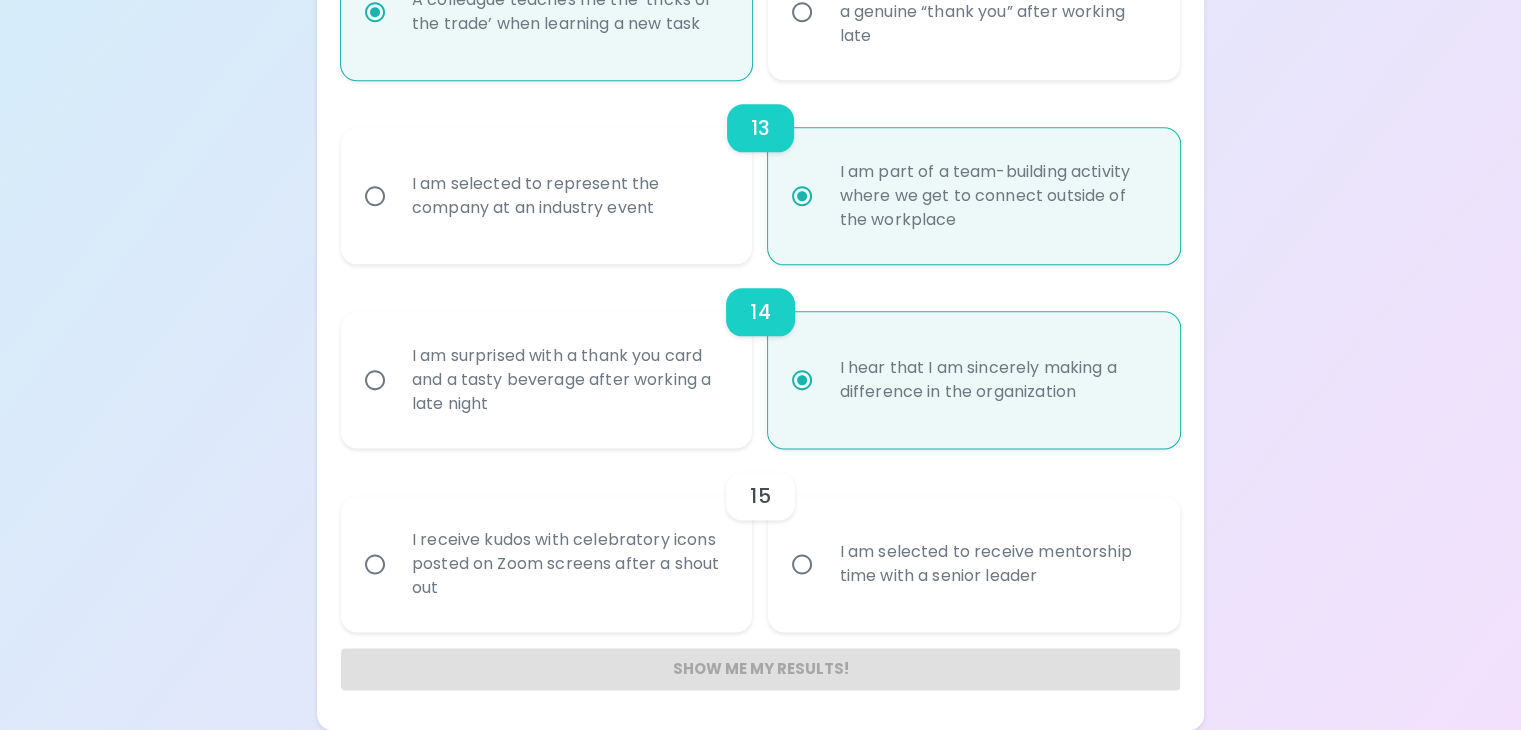 scroll, scrollTop: 2951, scrollLeft: 0, axis: vertical 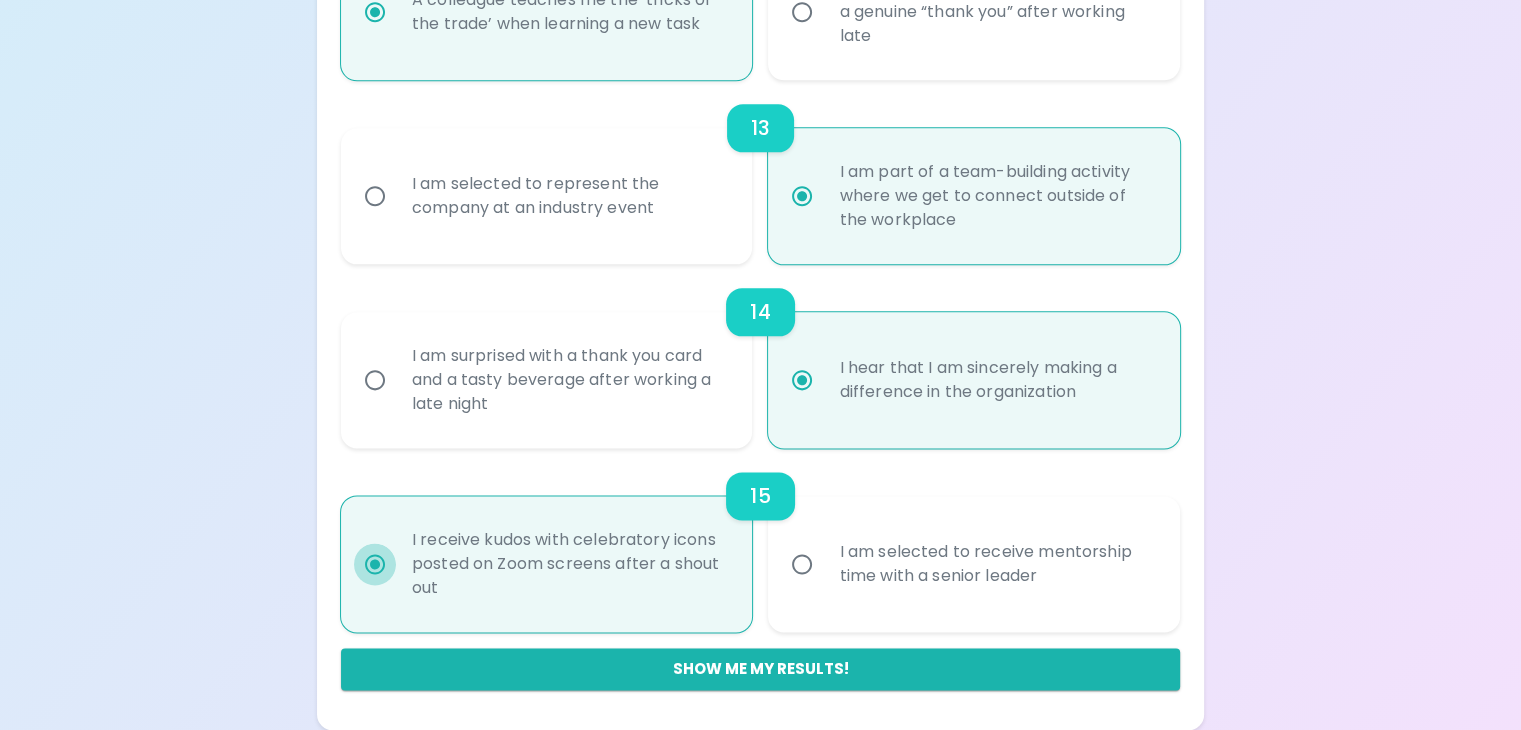 radio on "true" 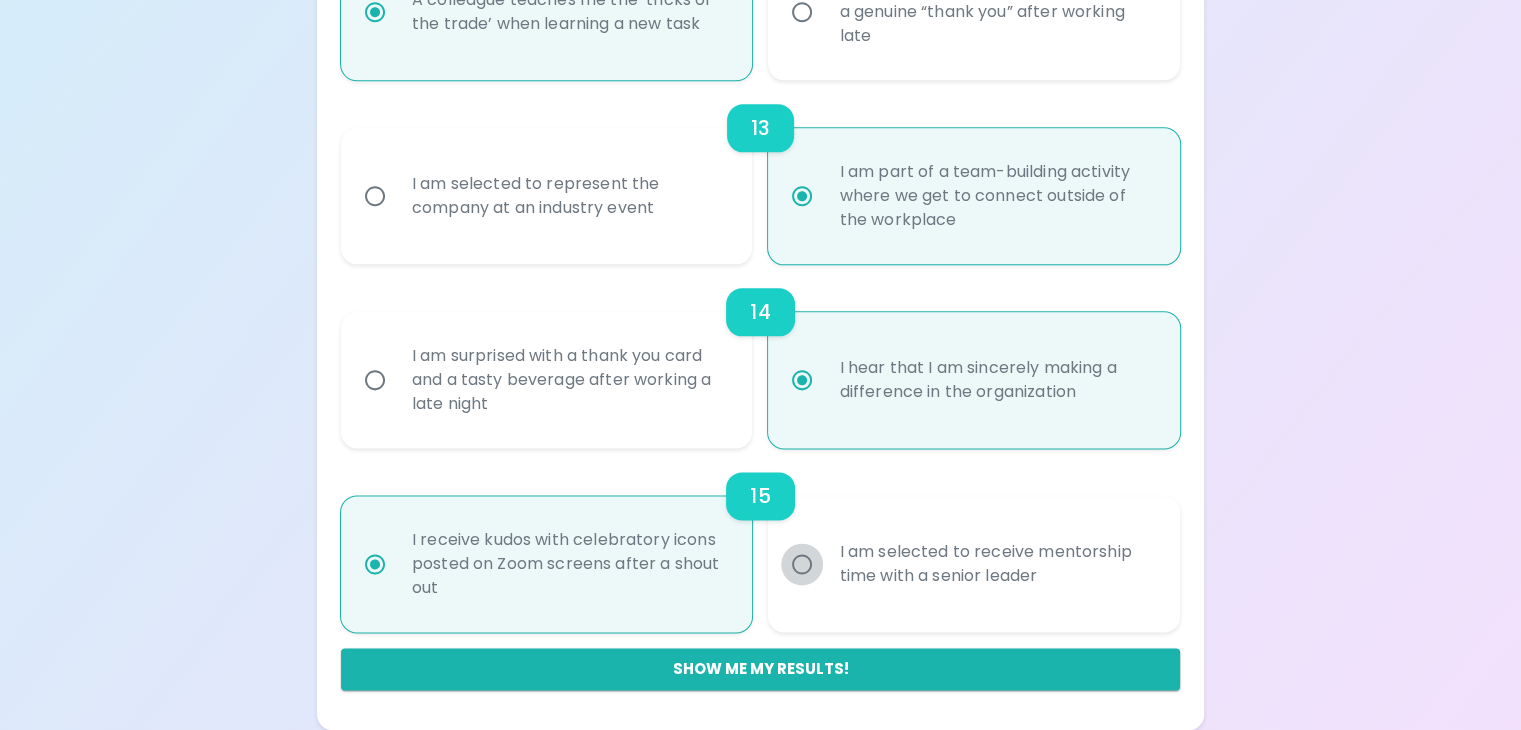 click on "I am selected to receive mentorship time with a senior leader" at bounding box center [802, 564] 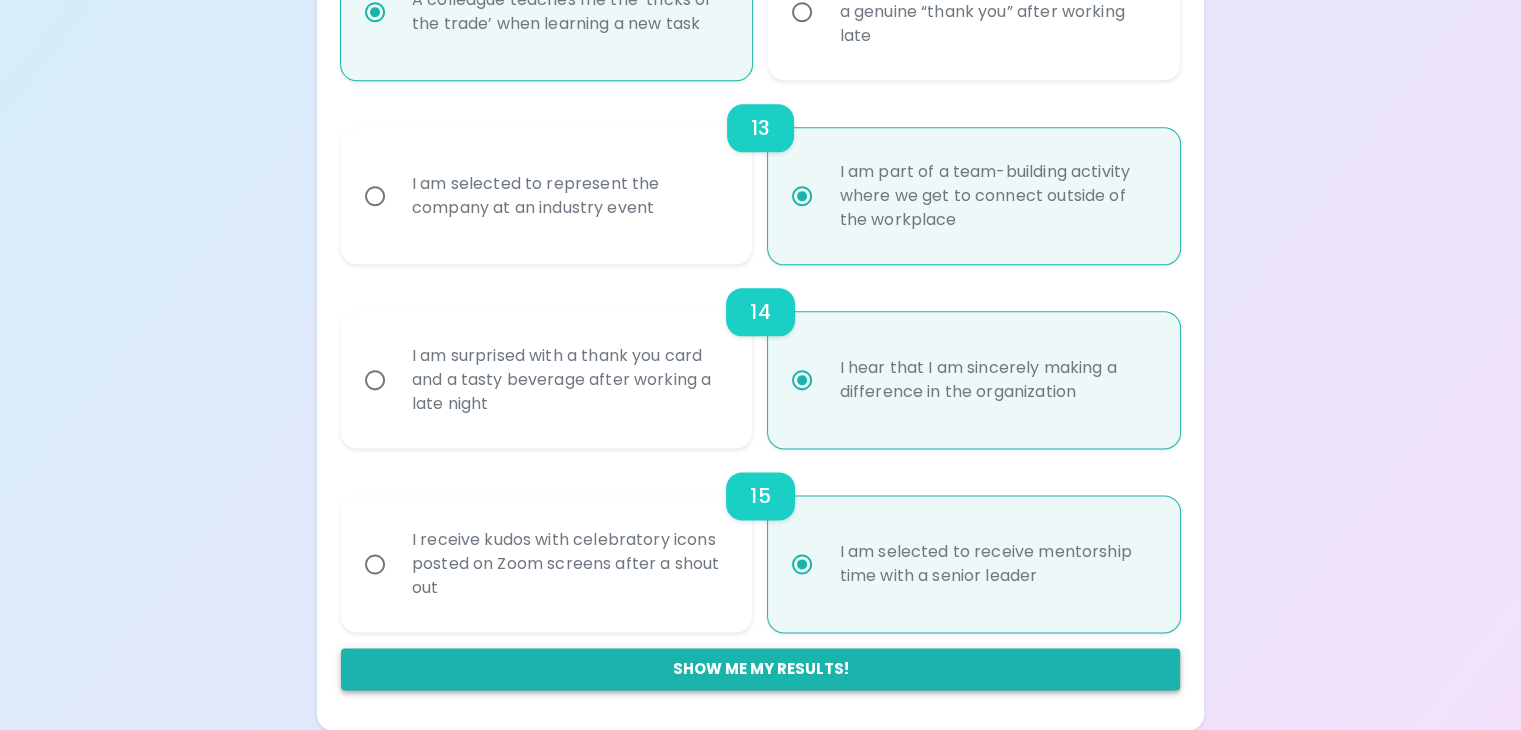 radio on "true" 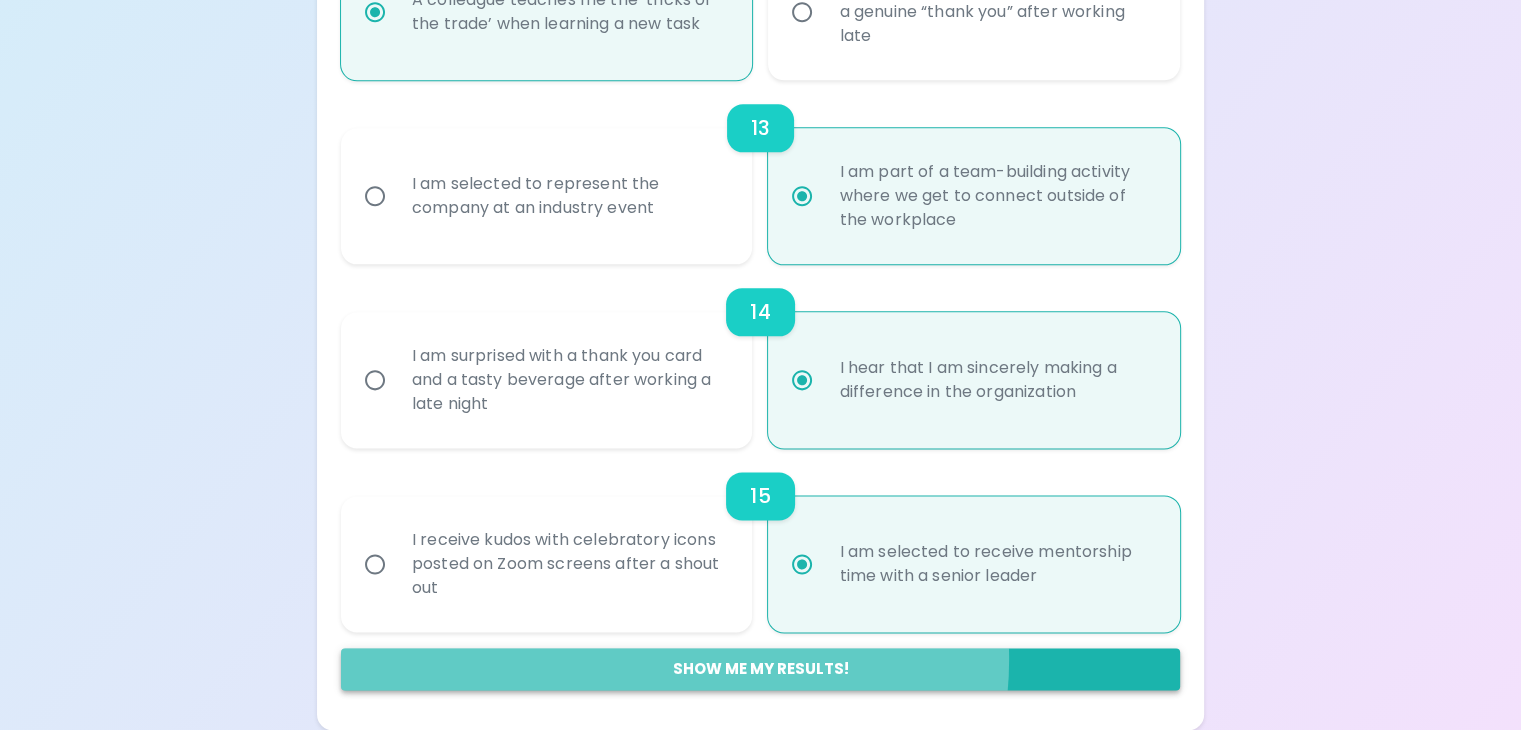 click on "Show me my results!" at bounding box center (760, 669) 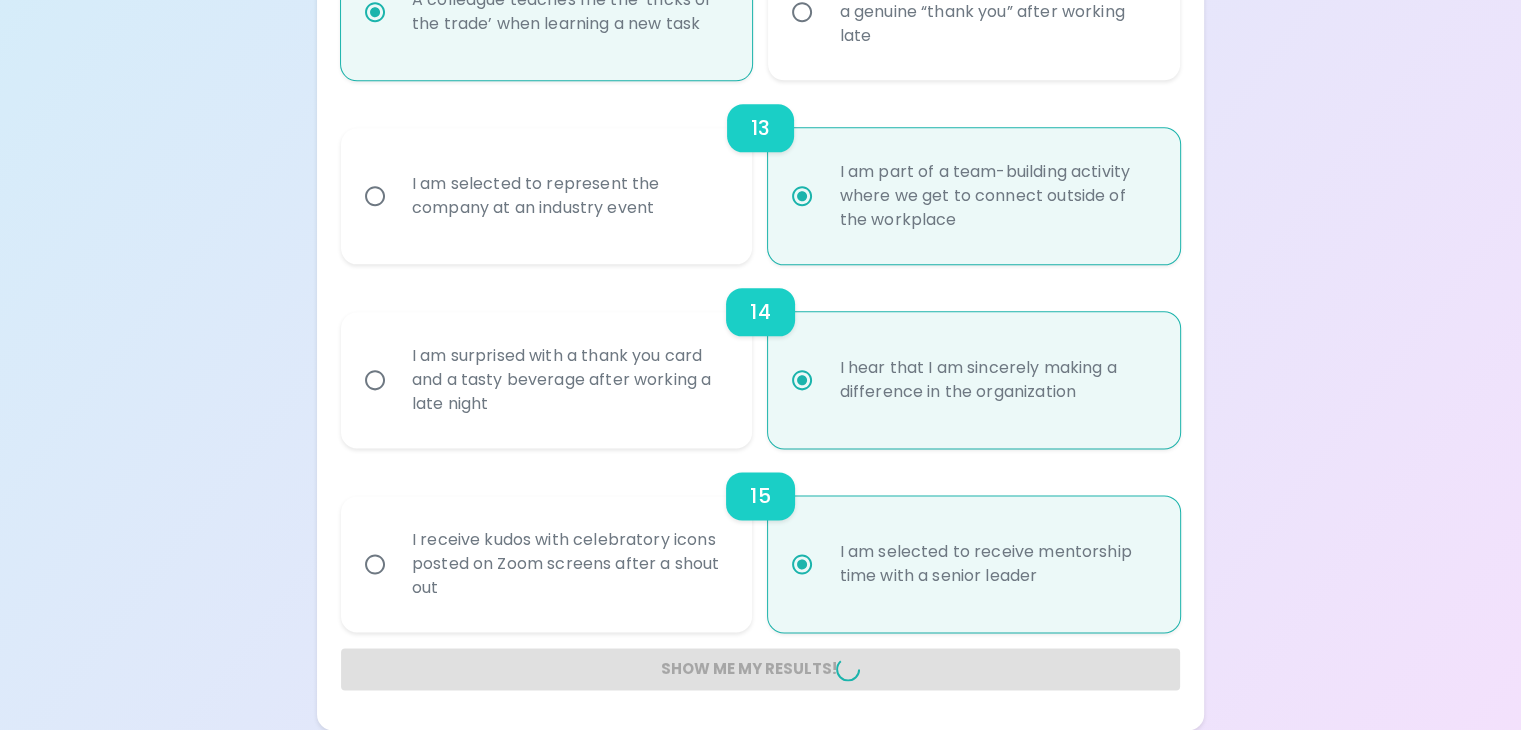 radio on "false" 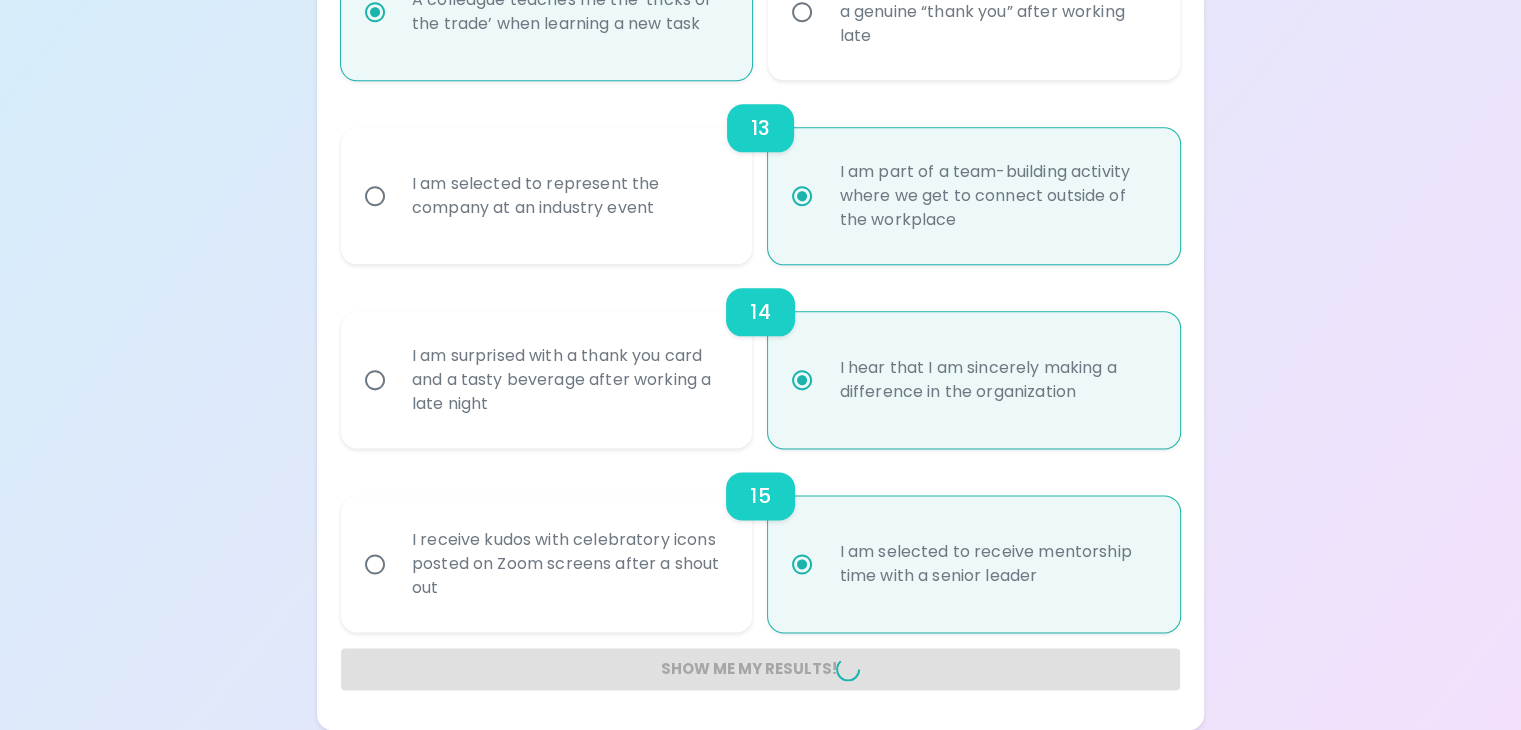 radio on "false" 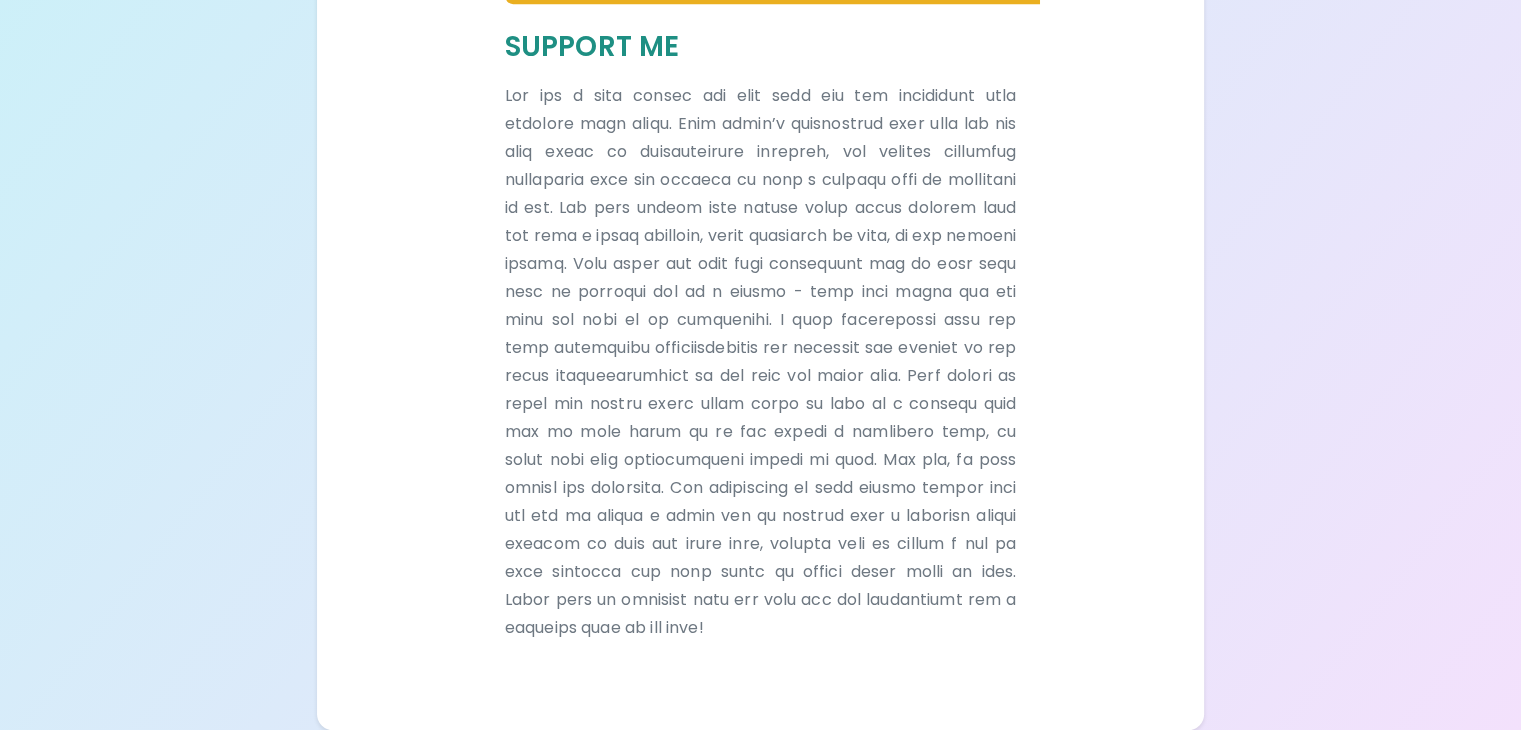 scroll, scrollTop: 1931, scrollLeft: 0, axis: vertical 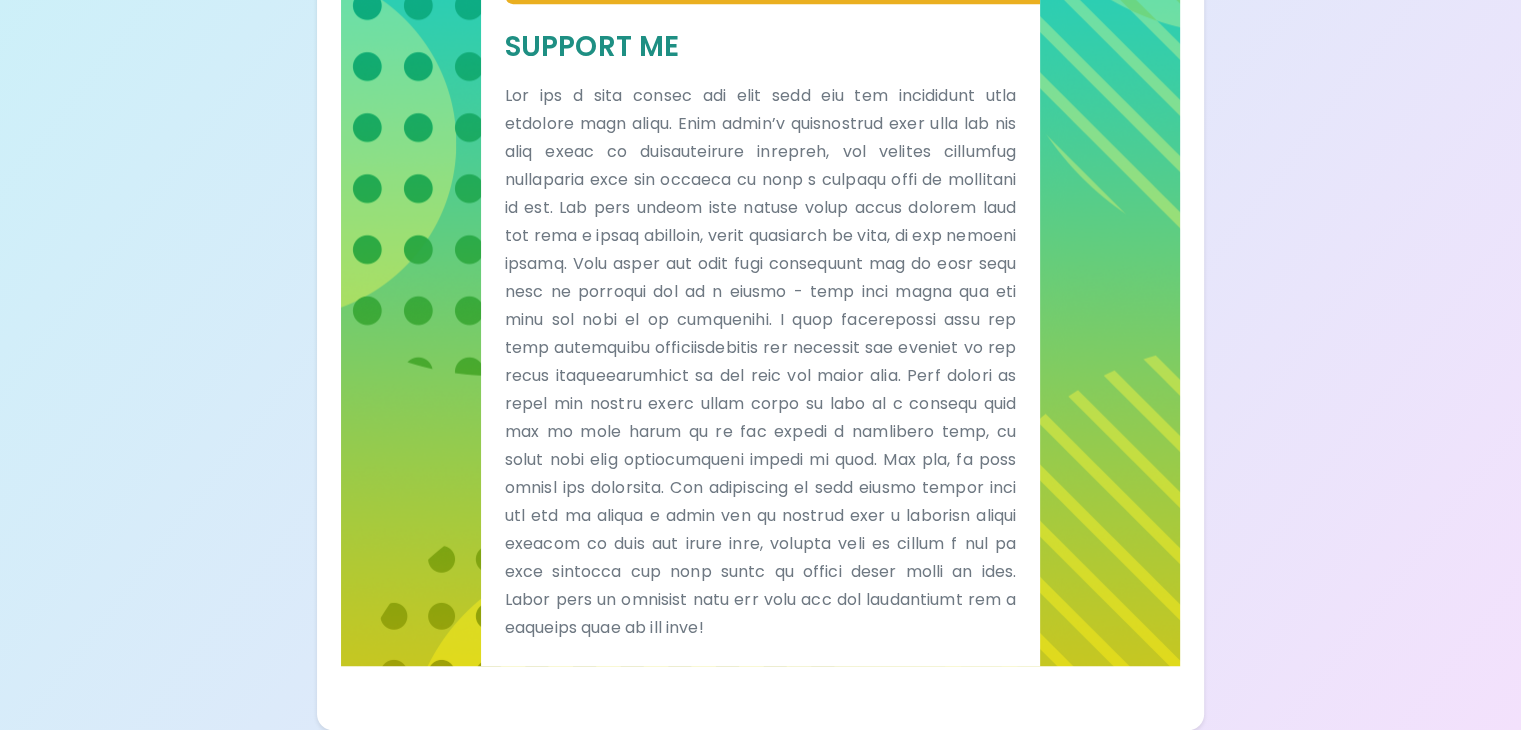 click on "Your Sparck Appreciation Style Results Check your email for the full results! Don’t forget to check your spam folder if you don’t see it. Sparck Appreciation Style Trust Me Sparck Appreciation Style Support Me" at bounding box center (760, -273) 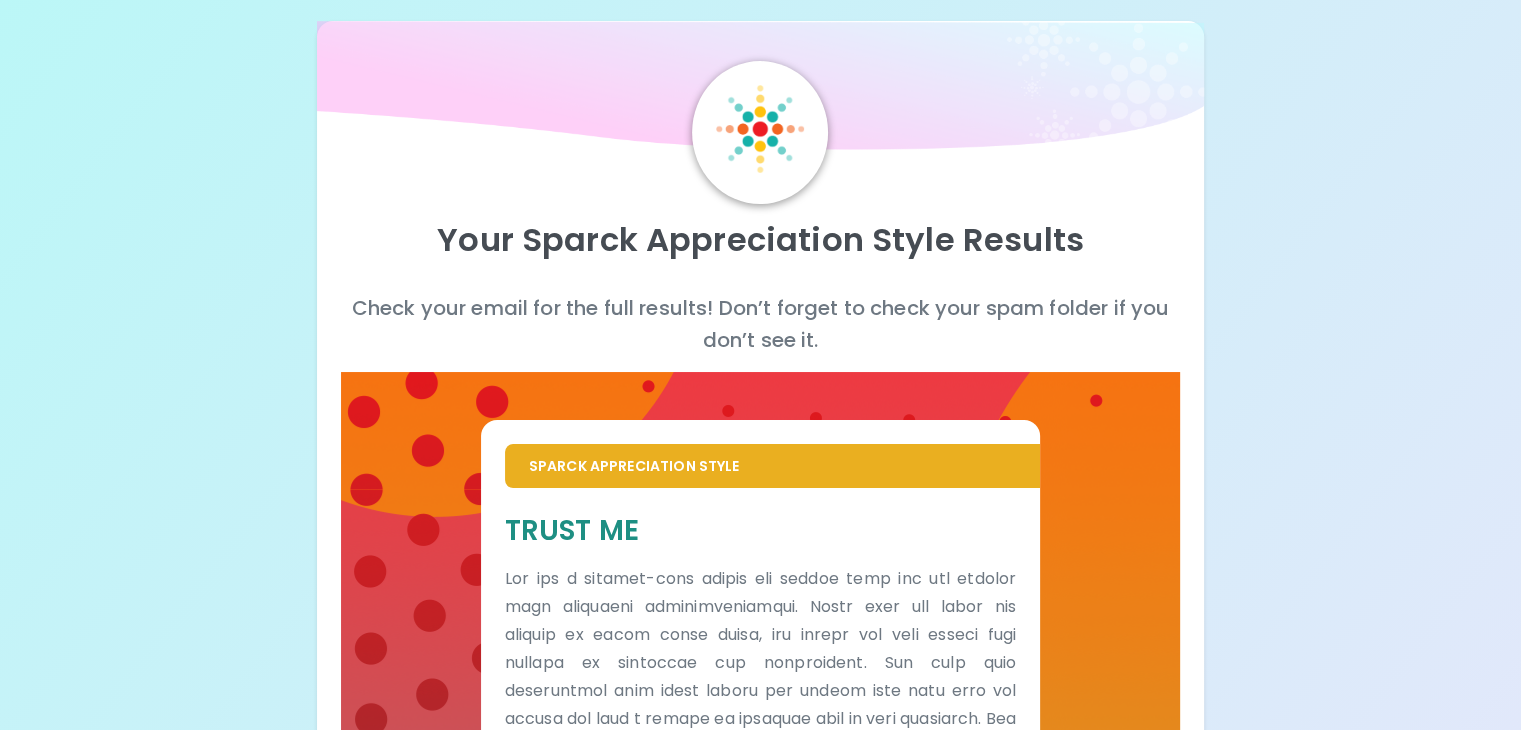 scroll, scrollTop: 0, scrollLeft: 0, axis: both 